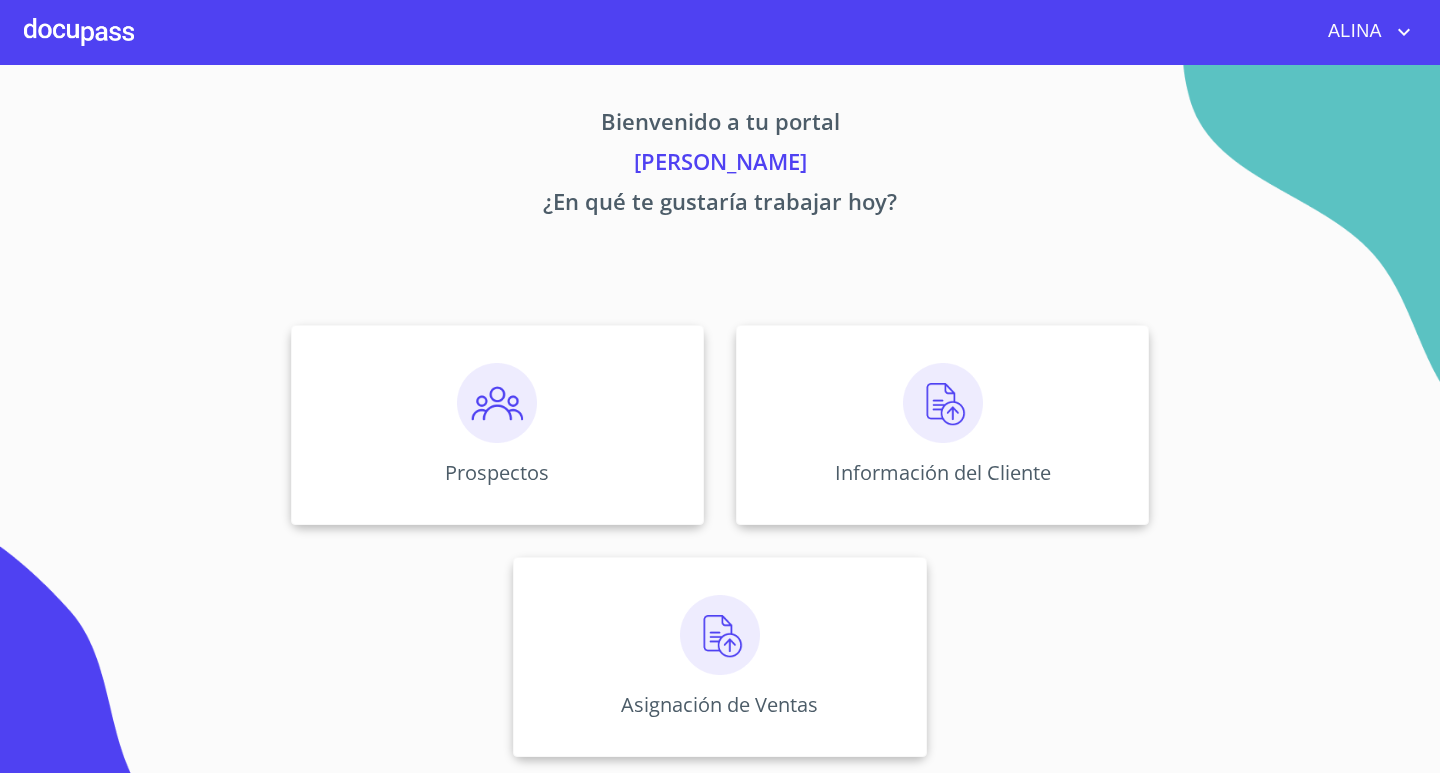 scroll, scrollTop: 0, scrollLeft: 0, axis: both 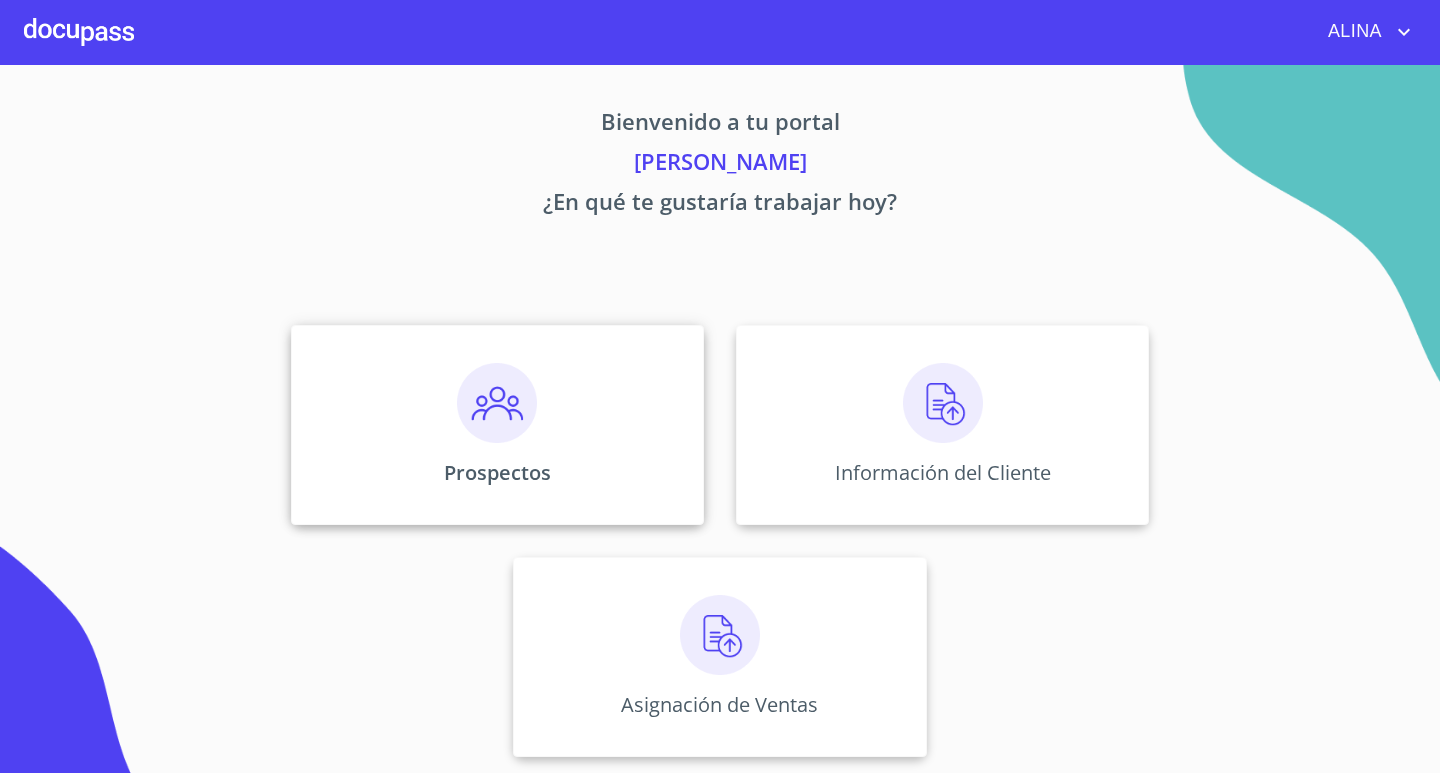 click on "Prospectos" at bounding box center [497, 425] 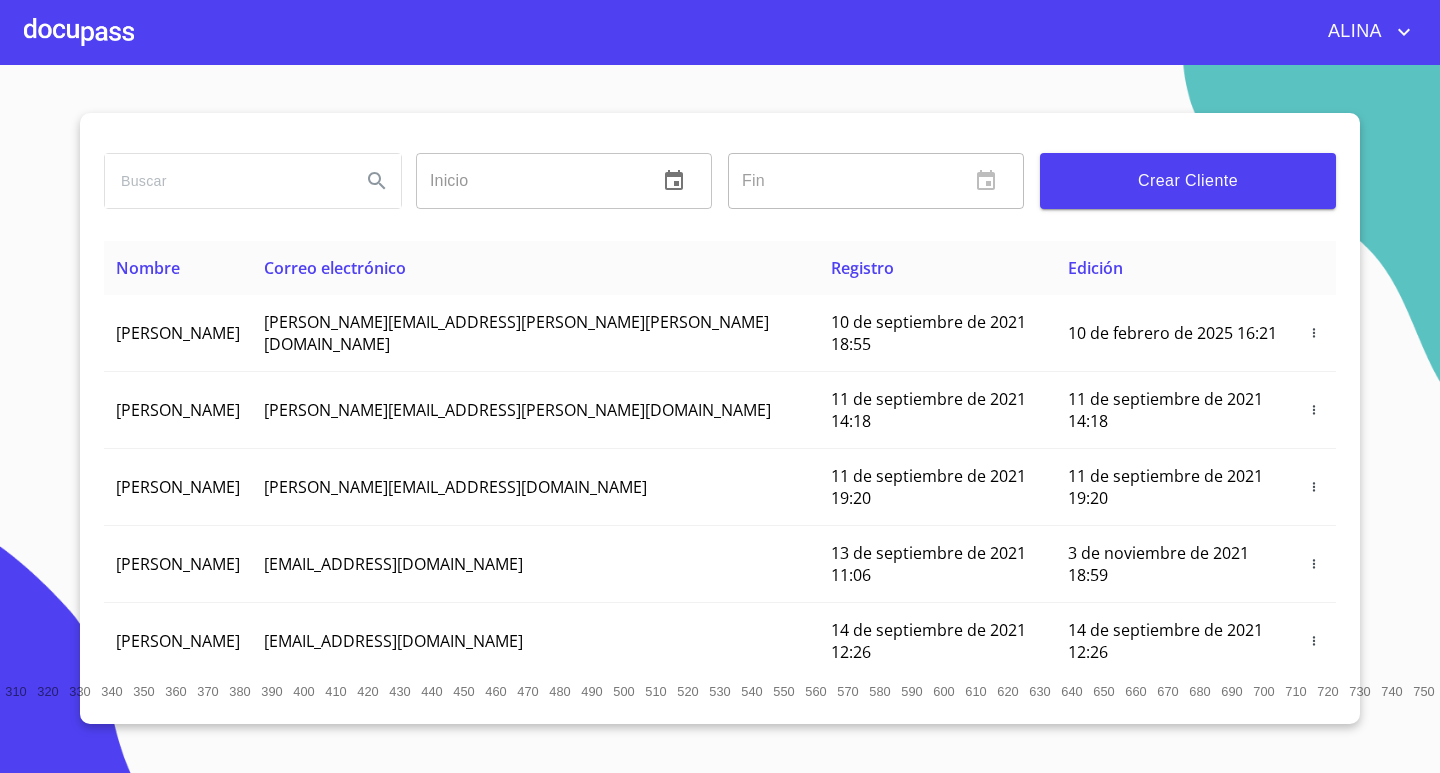 click on "Crear Cliente" at bounding box center (1188, 181) 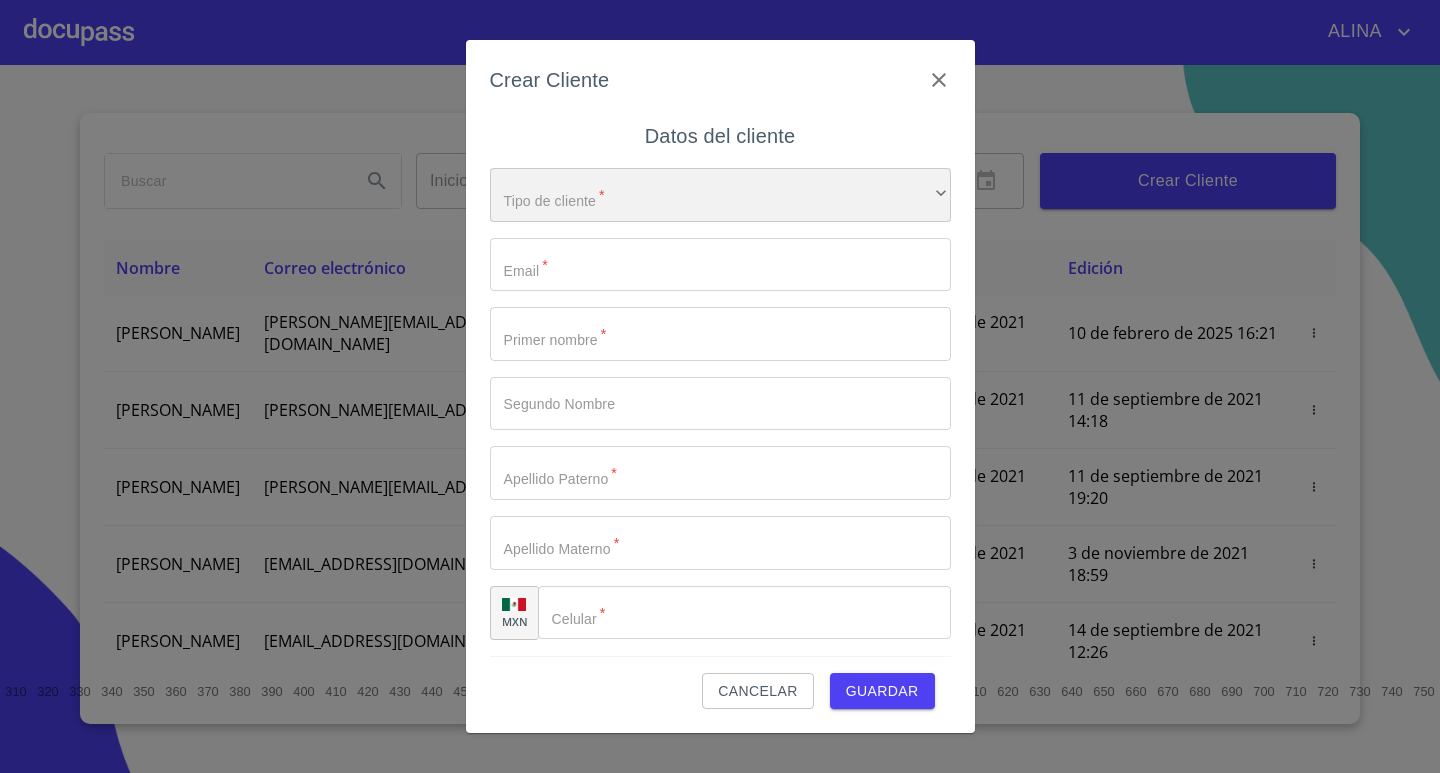 click on "​" at bounding box center (720, 195) 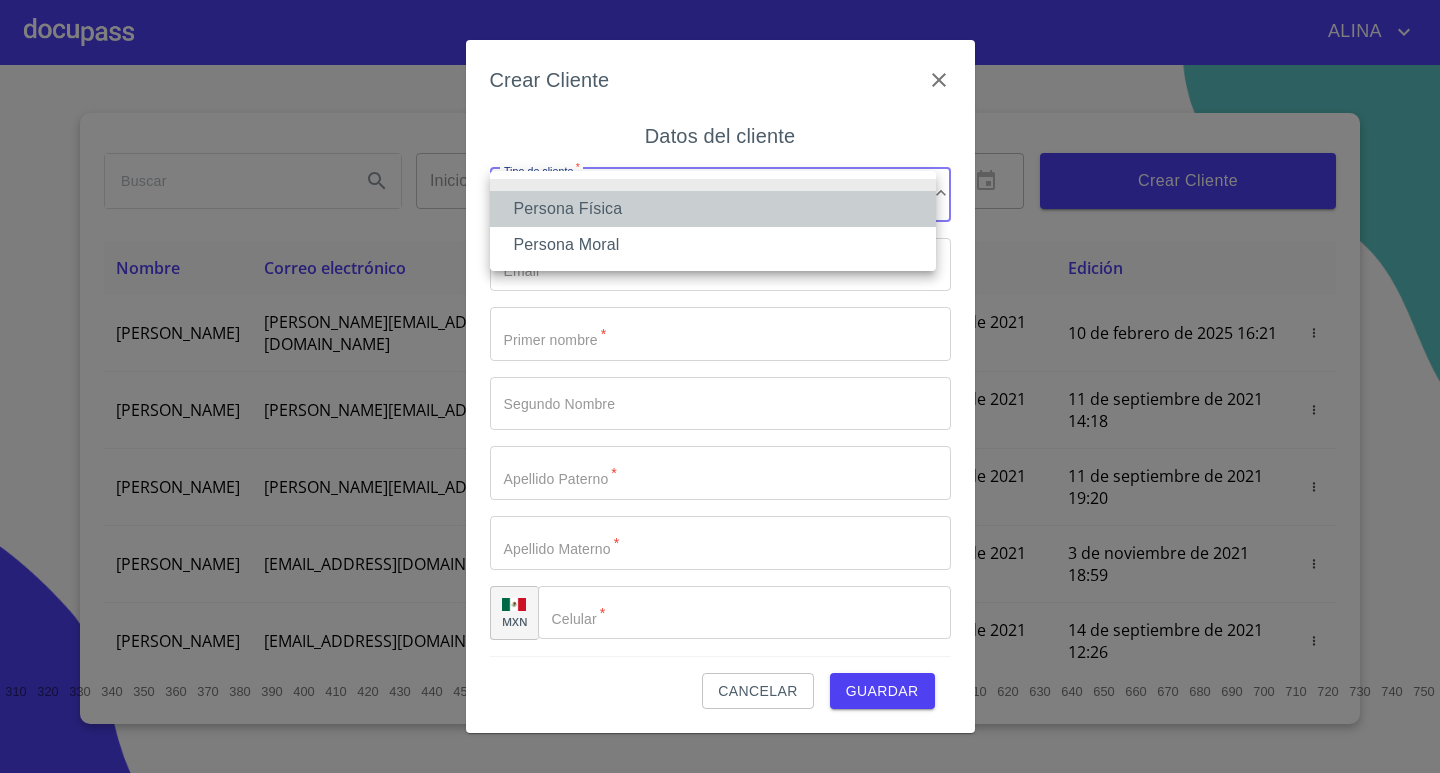 click on "Persona Física" at bounding box center (713, 209) 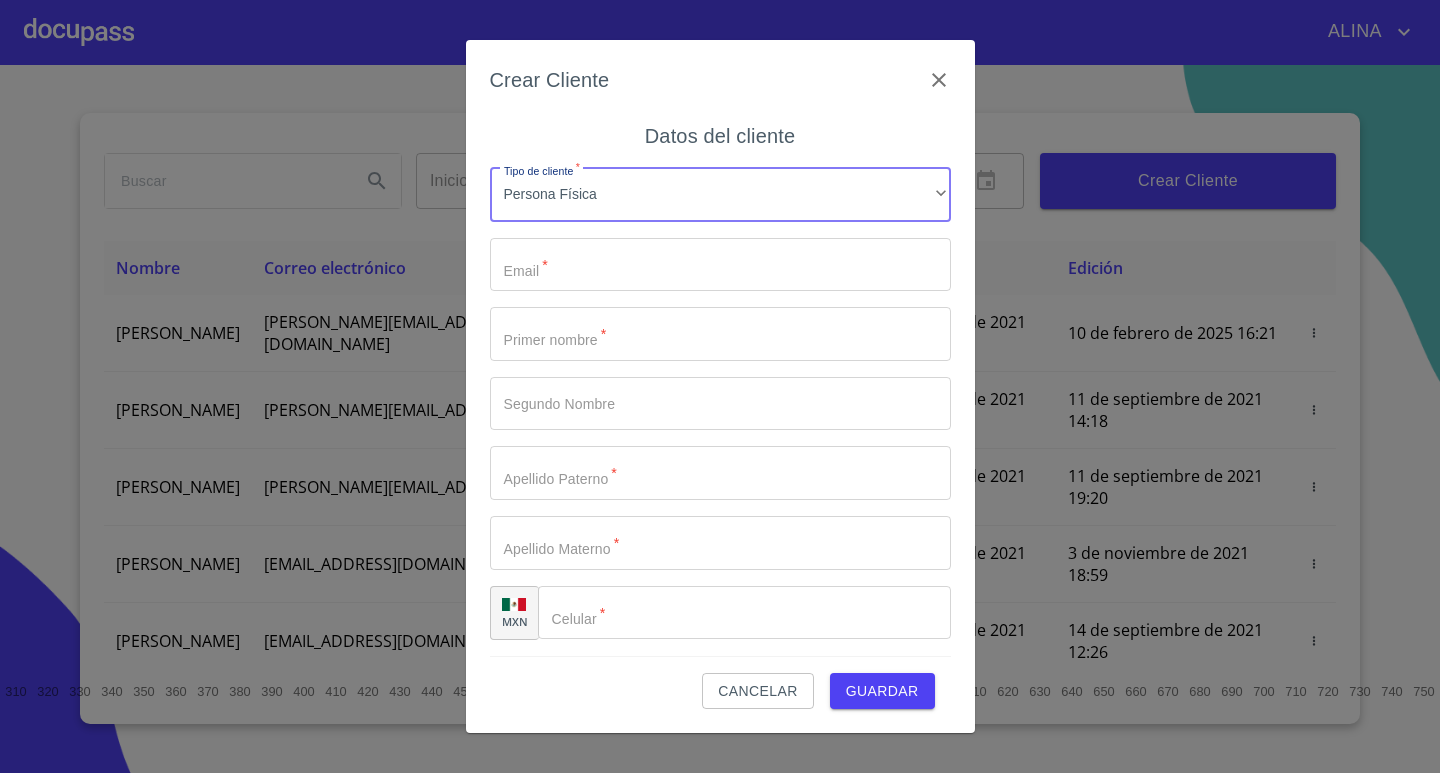 click on "Tipo de cliente   *" at bounding box center [720, 334] 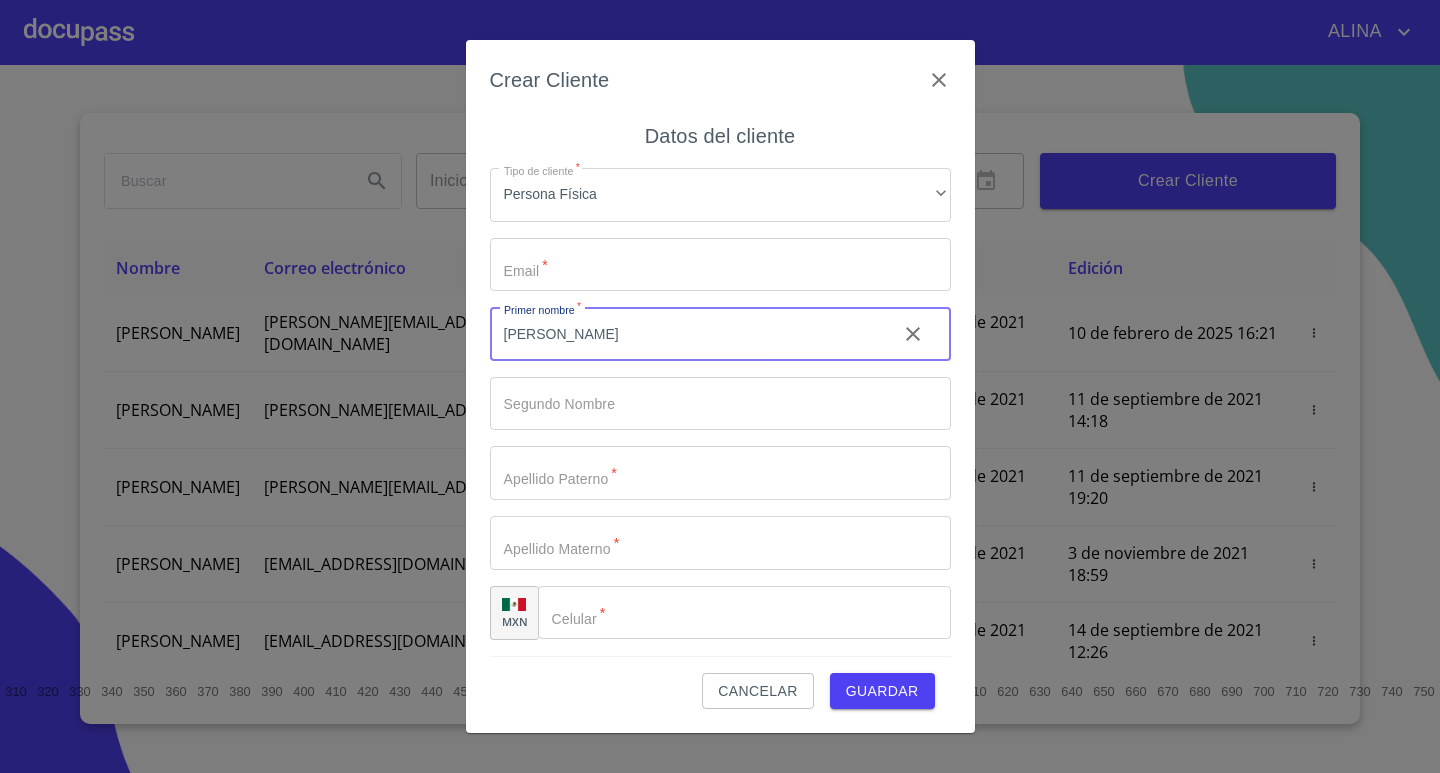 type on "[PERSON_NAME]" 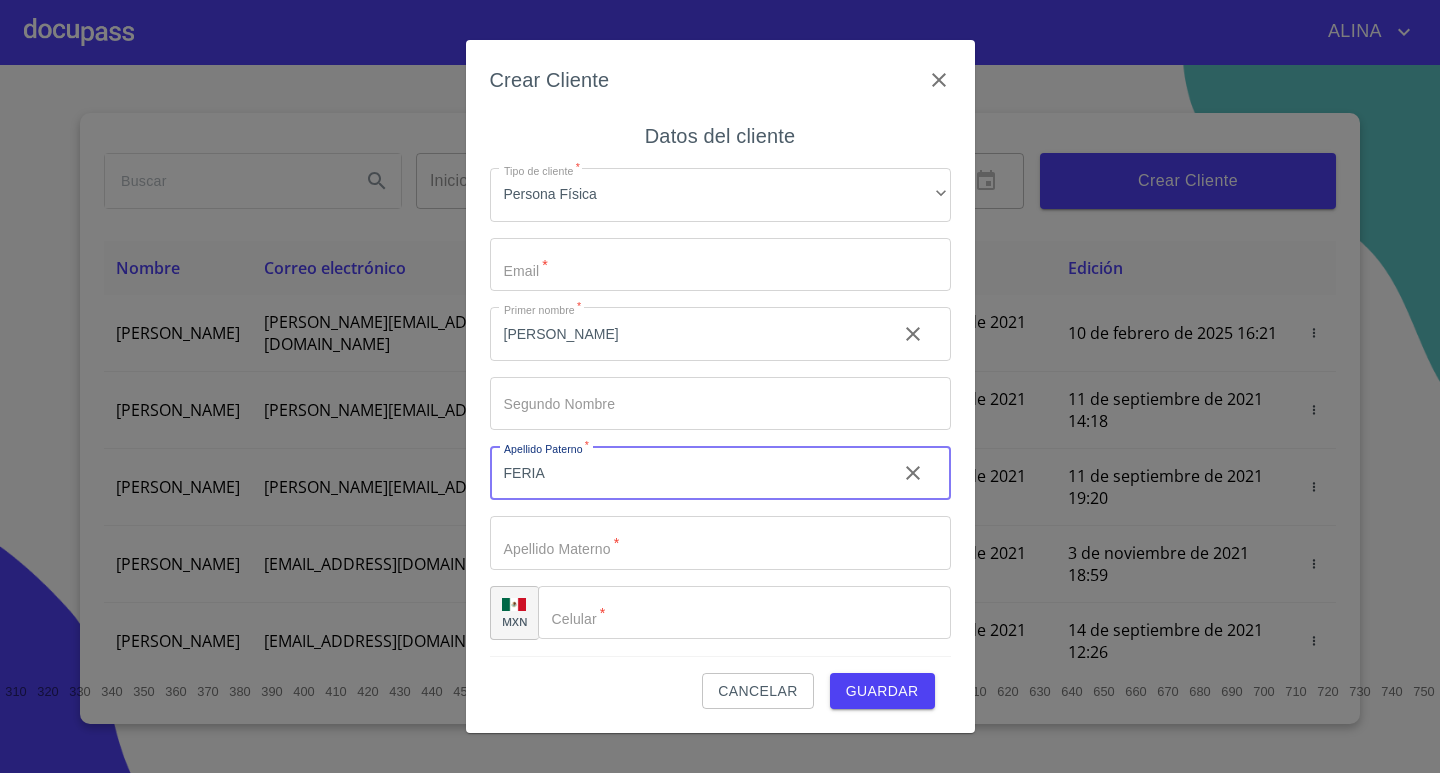 type on "FERIA" 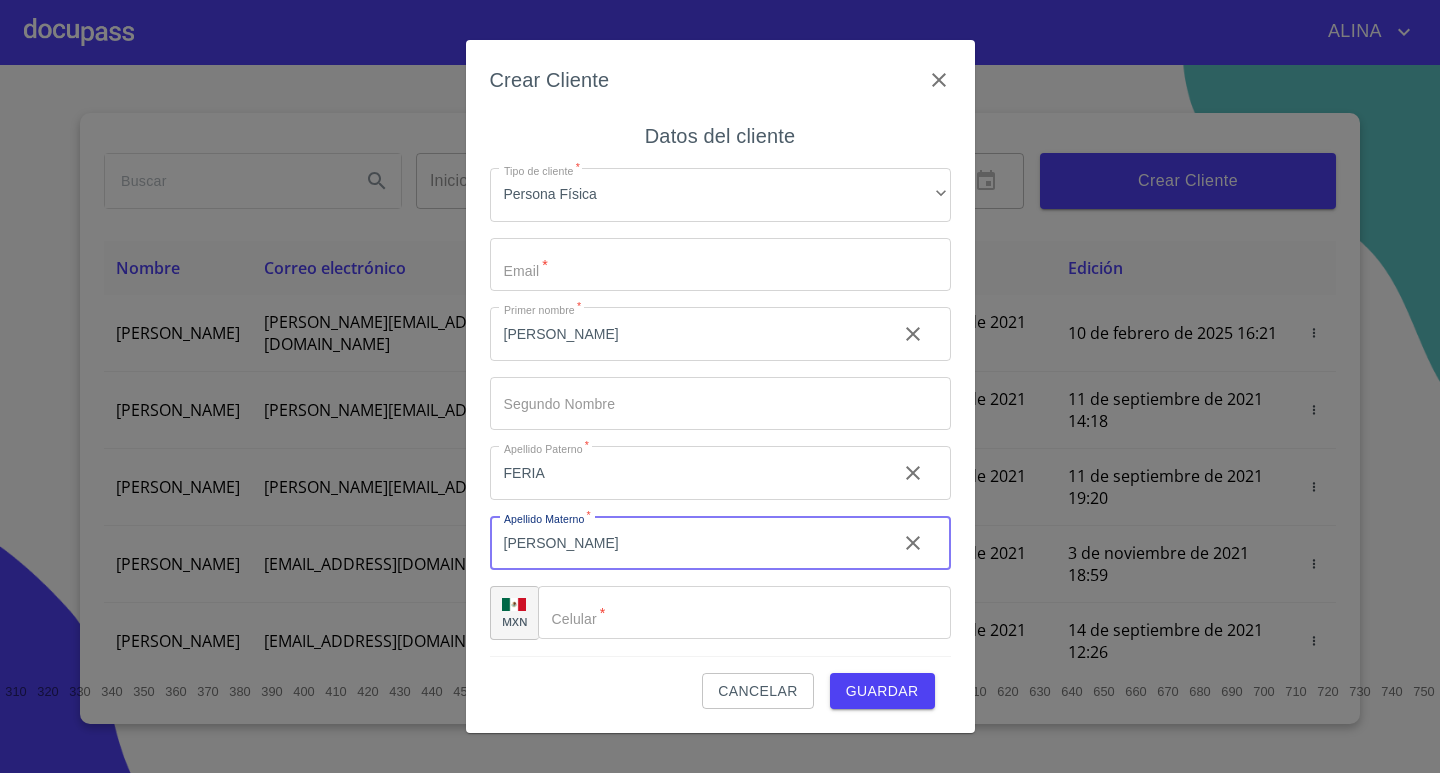 type on "[PERSON_NAME]" 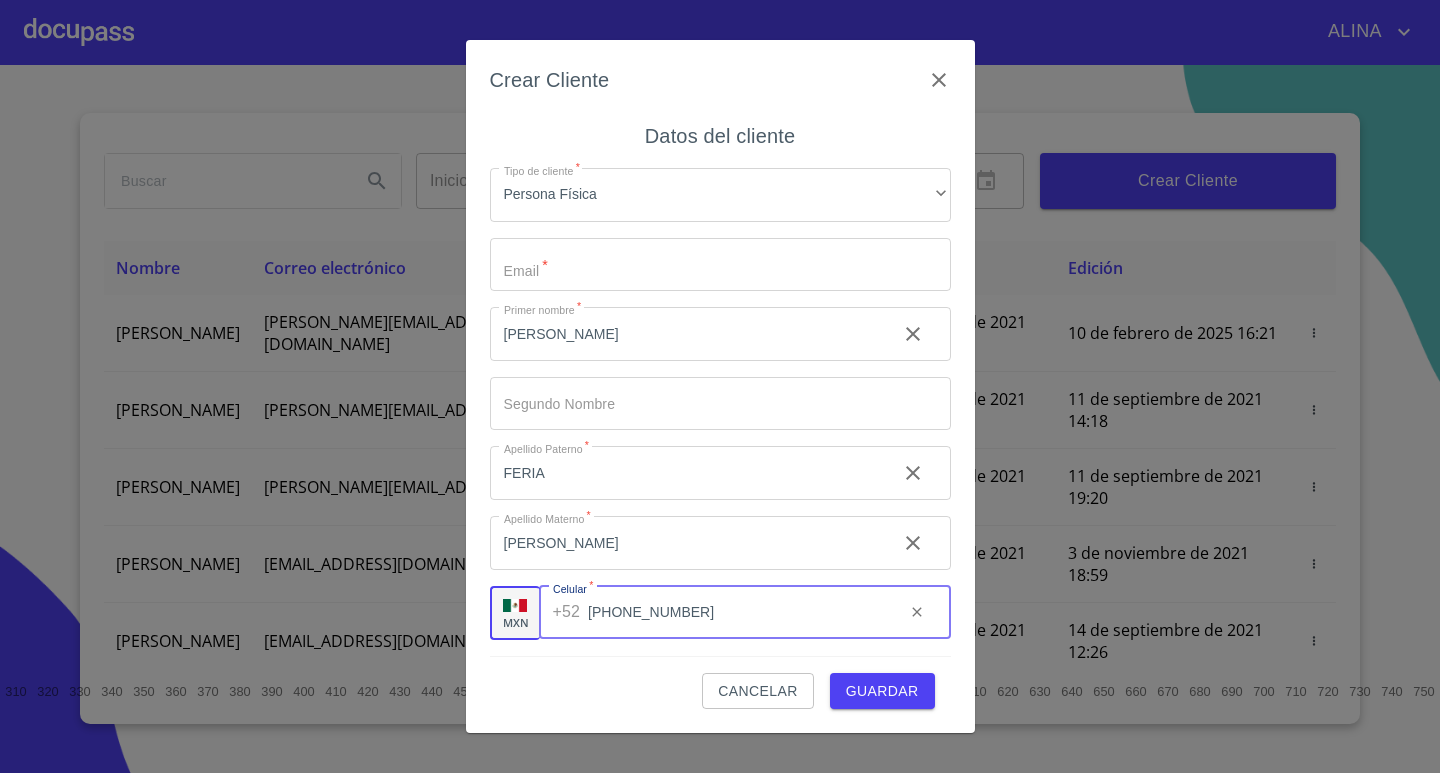 type on "[PHONE_NUMBER]" 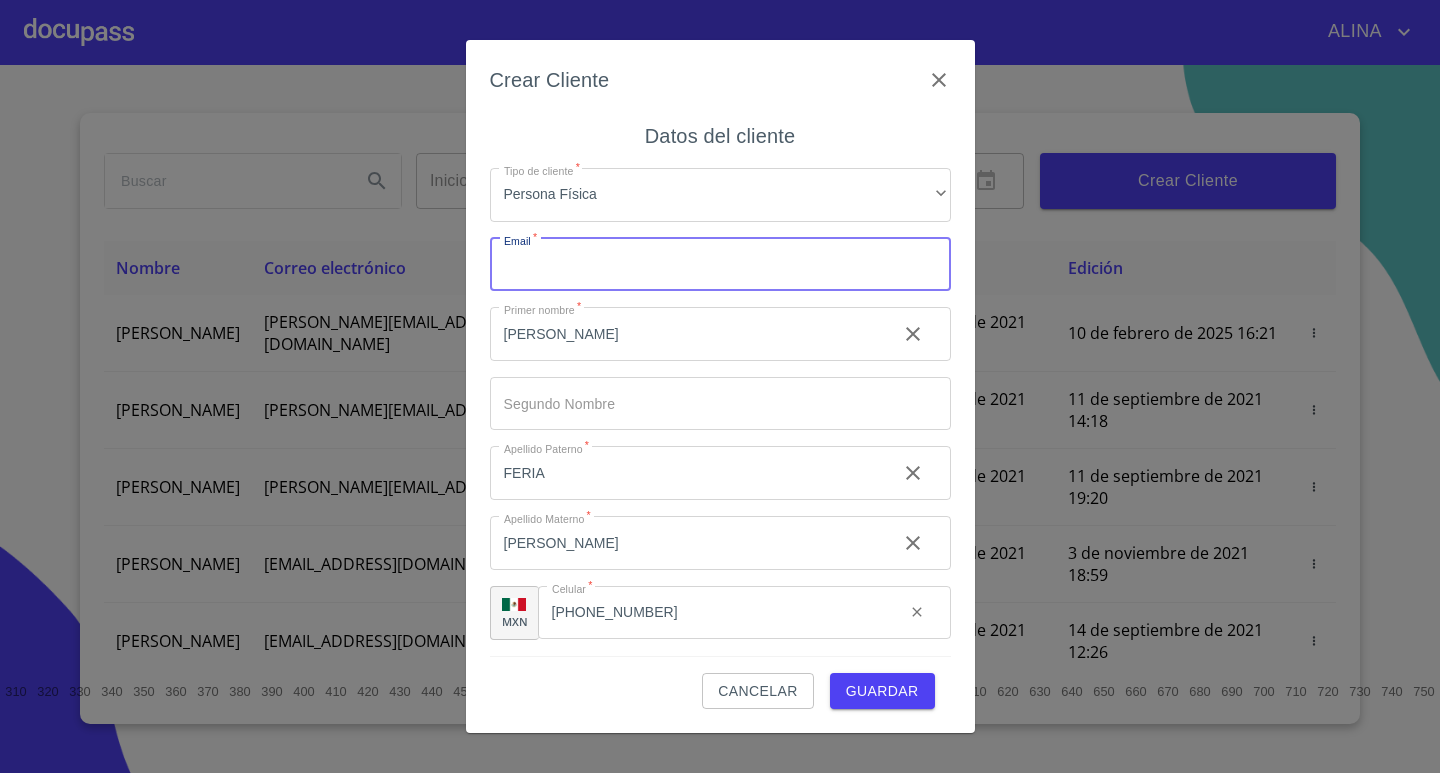 click on "Tipo de cliente   *" at bounding box center (720, 265) 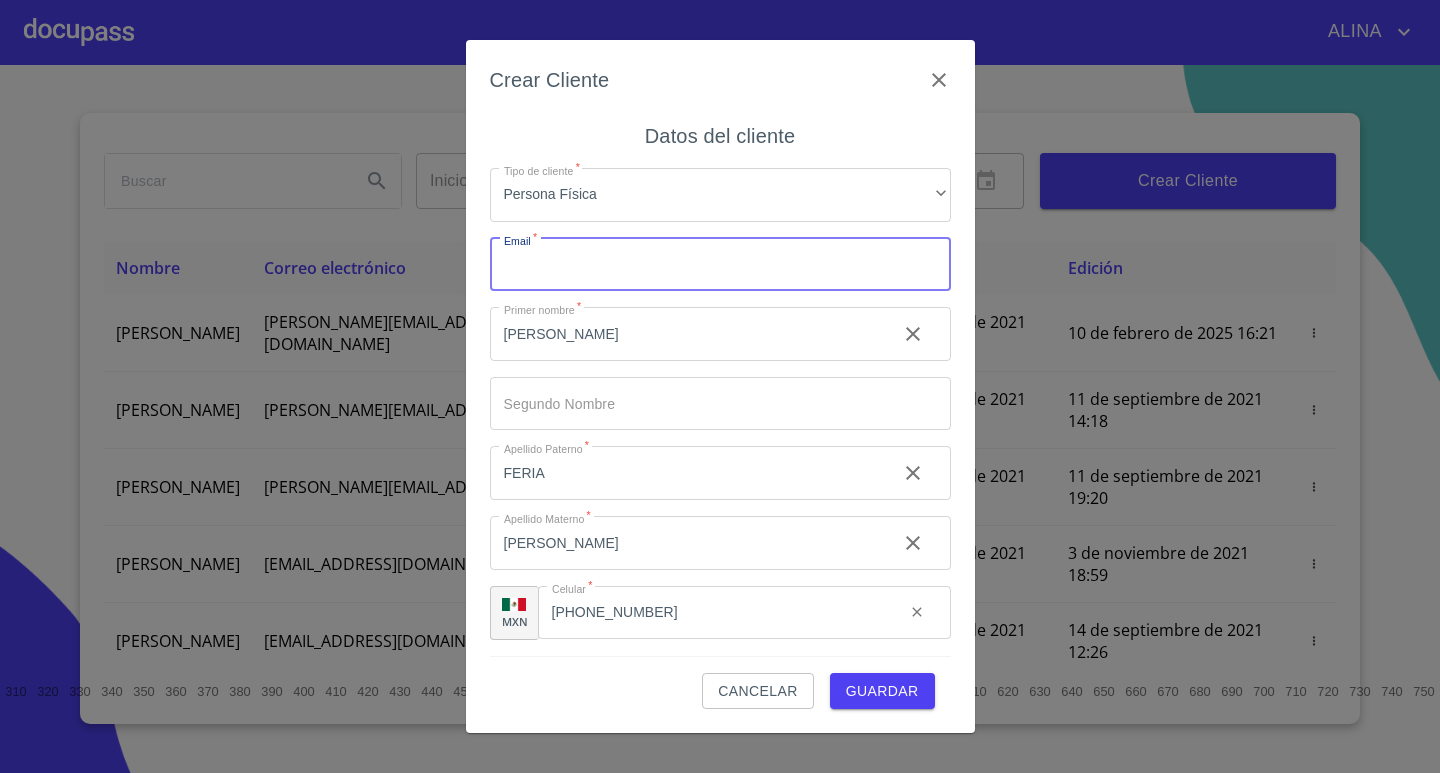 type on "I" 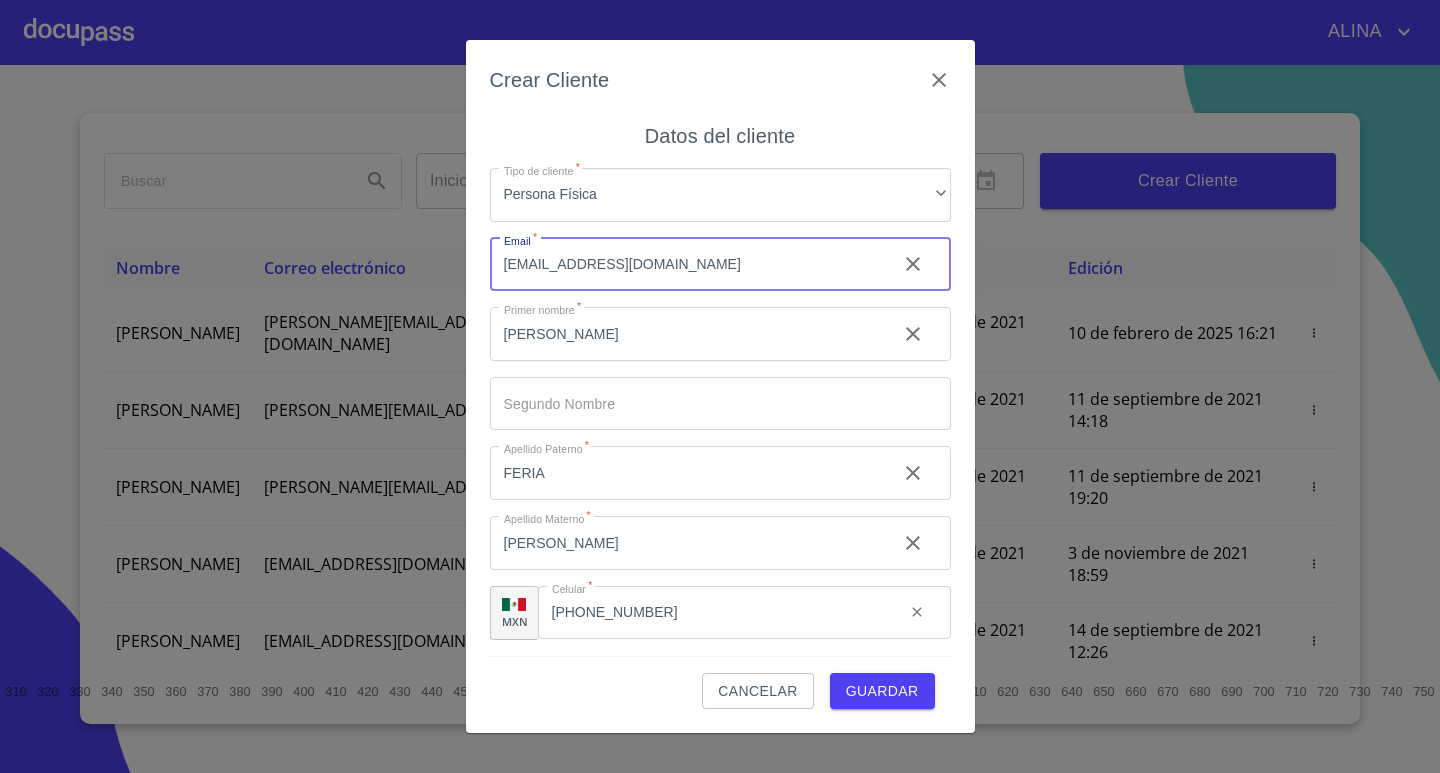 type on "[EMAIL_ADDRESS][DOMAIN_NAME]" 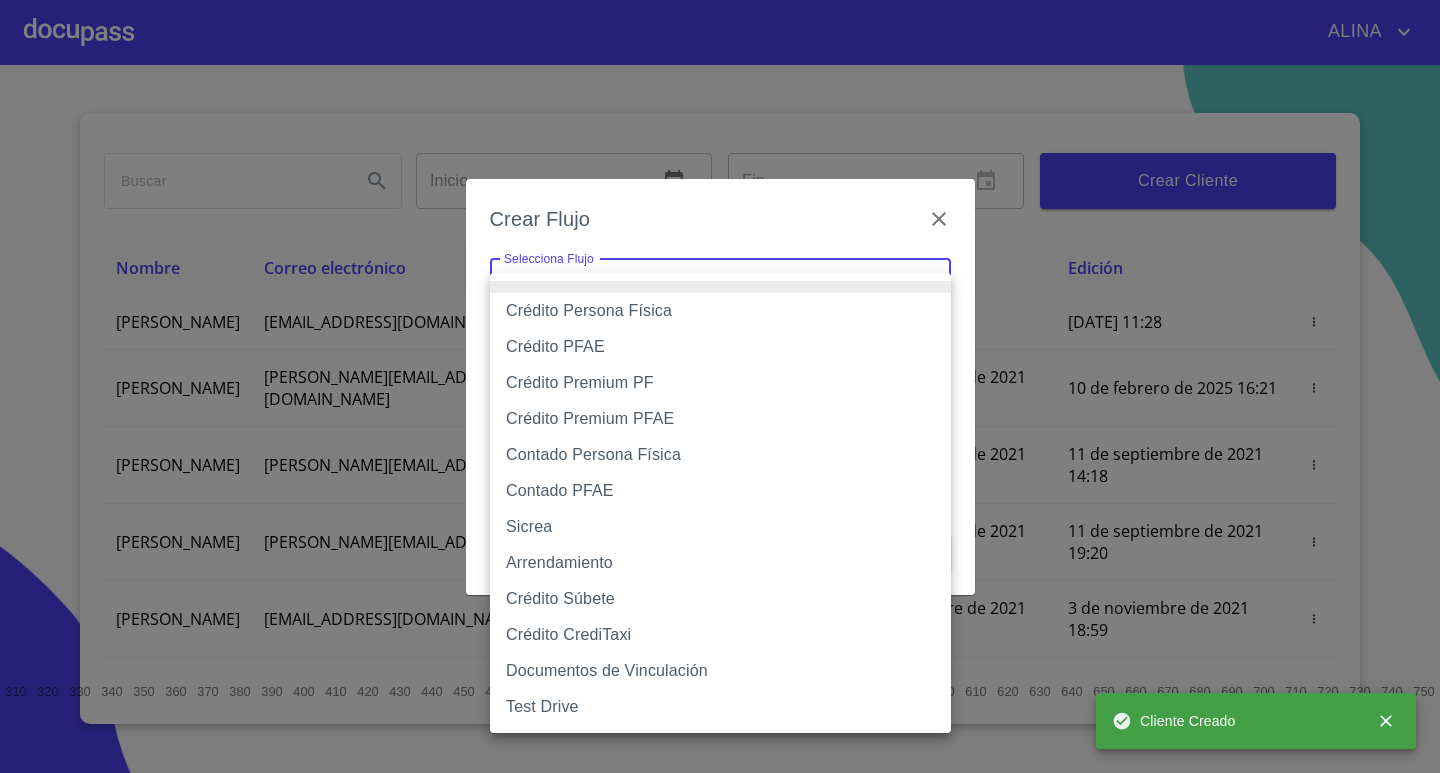 click on "[PERSON_NAME] ​ Fin ​ Crear Cliente Nombre   Correo electrónico   Registro   Edición     [PERSON_NAME] [EMAIL_ADDRESS][DOMAIN_NAME] [DATE] 11:28 [DATE] 11:28 [PERSON_NAME] GROVER [EMAIL_ADDRESS][PERSON_NAME][PERSON_NAME][DOMAIN_NAME] [DATE] 18:55 [DATE] 16:21 LUIS FERNANDO CELIS  [EMAIL_ADDRESS][PERSON_NAME][DOMAIN_NAME] [DATE] 14:18 [DATE] 14:18 [PERSON_NAME] [PERSON_NAME][EMAIL_ADDRESS][DOMAIN_NAME] [DATE] 19:20 [DATE] 19:20 [PERSON_NAME] [EMAIL_ADDRESS][DOMAIN_NAME] [DATE] 11:06 [DATE] 18:59 [PERSON_NAME] [EMAIL_ADDRESS][DOMAIN_NAME] [DATE] 12:26 [DATE] 12:26 [PERSON_NAME] [EMAIL_ADDRESS][DOMAIN_NAME] [DATE] 16:35 [DATE] 16:35 [PERSON_NAME] [EMAIL_ADDRESS][DOMAIN_NAME] [DATE] 18:24 [DATE] 18:24 [PERSON_NAME]  [EMAIL_ADDRESS][DOMAIN_NAME] [DATE] 13:18 1 2 3 4 5 6 7 8 9" at bounding box center (720, 386) 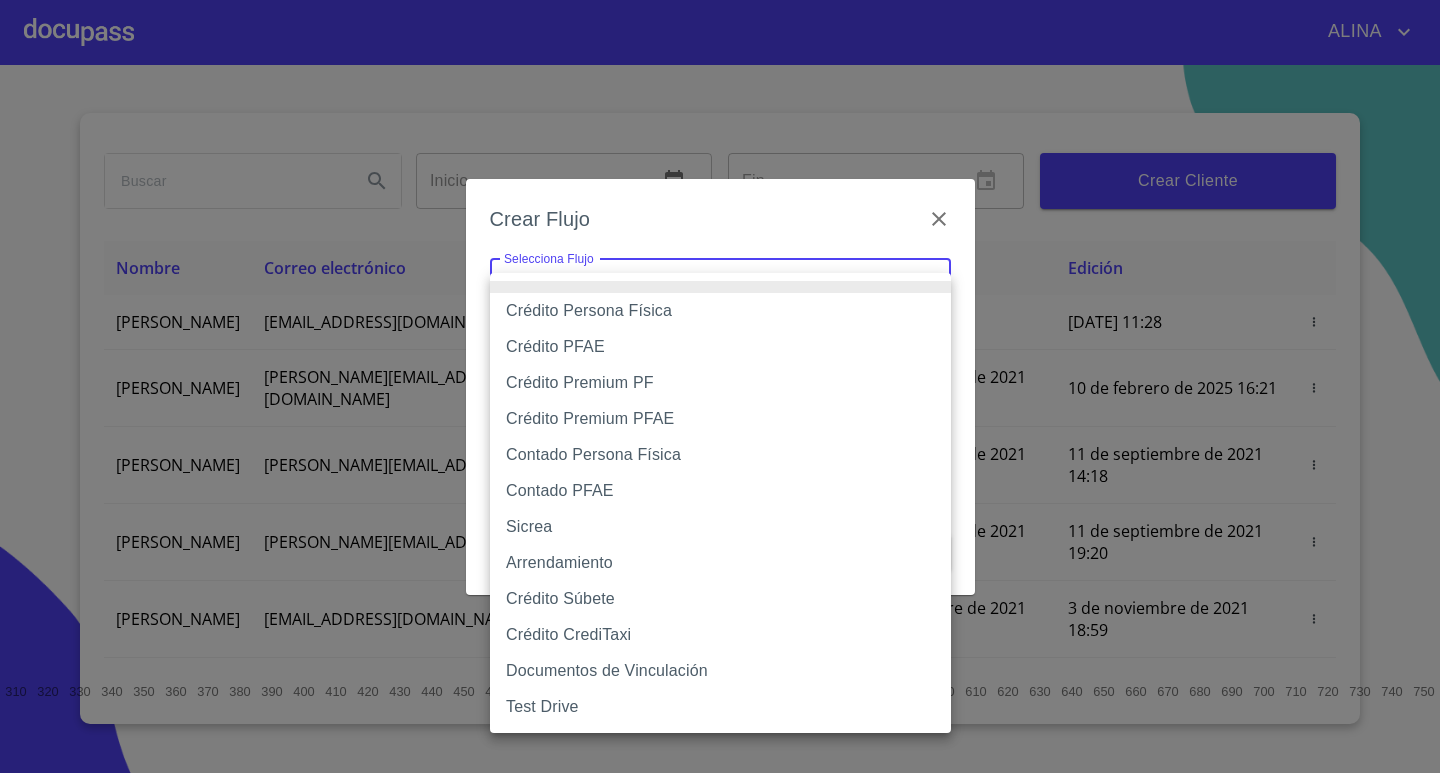 click on "Contado Persona Física" at bounding box center [720, 455] 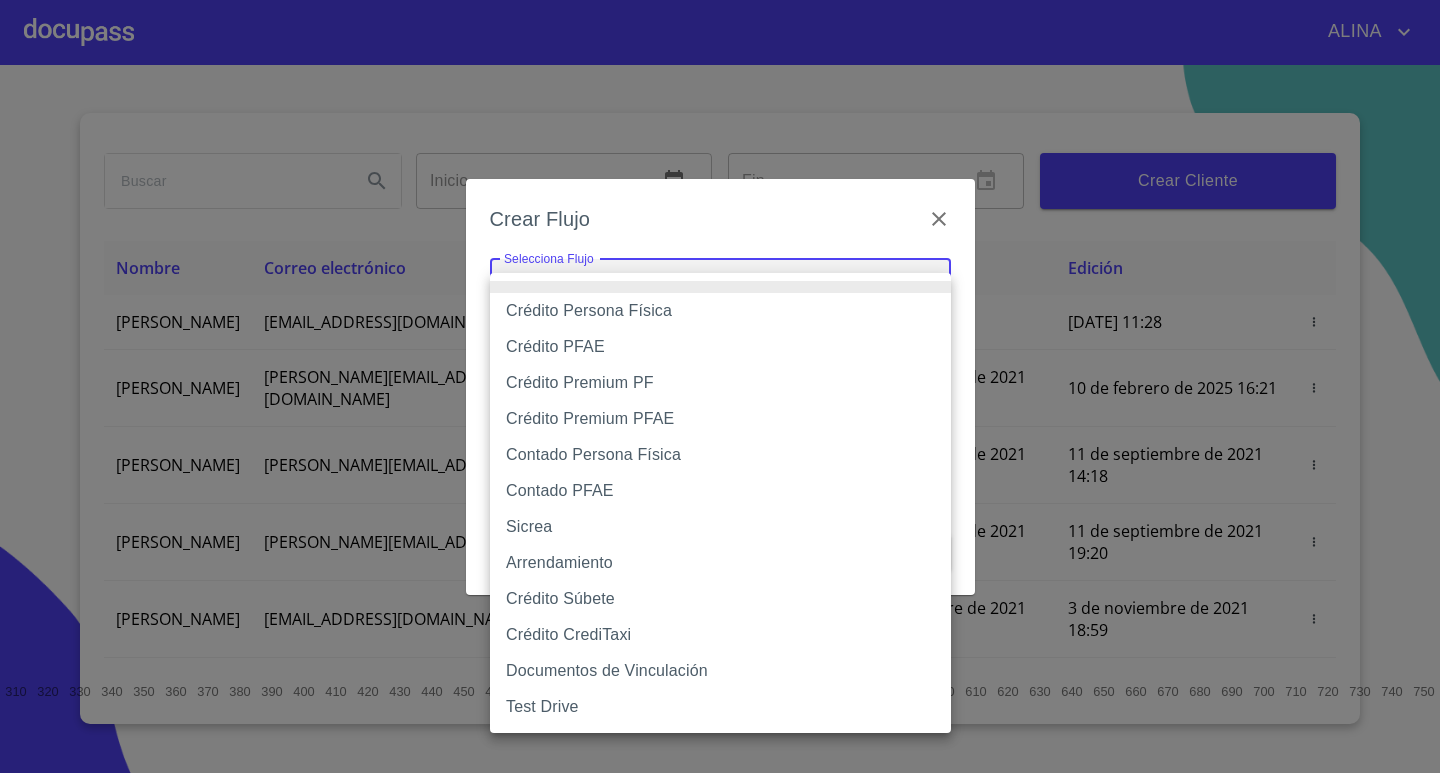 type on "60bf975b0d9865ccc2471536" 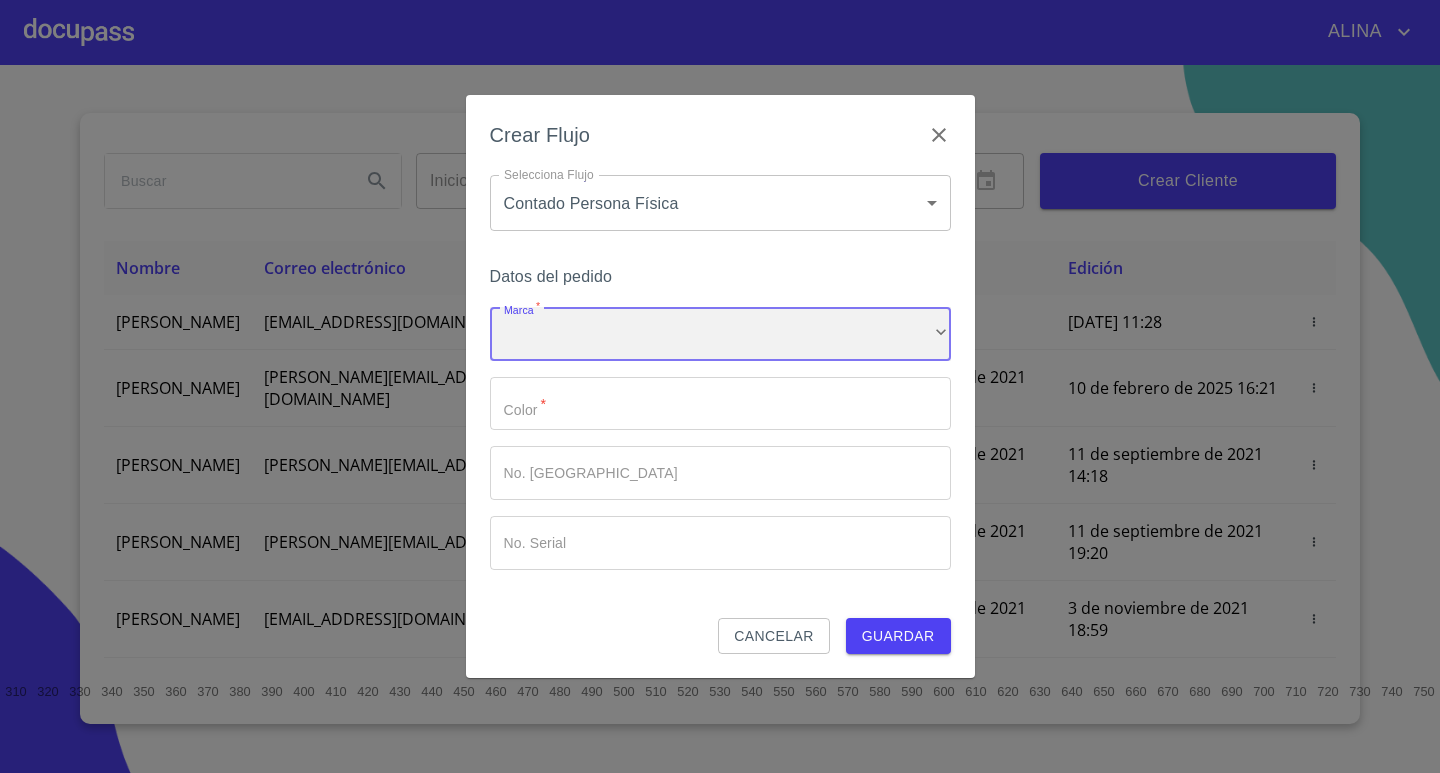 click on "​" at bounding box center [720, 334] 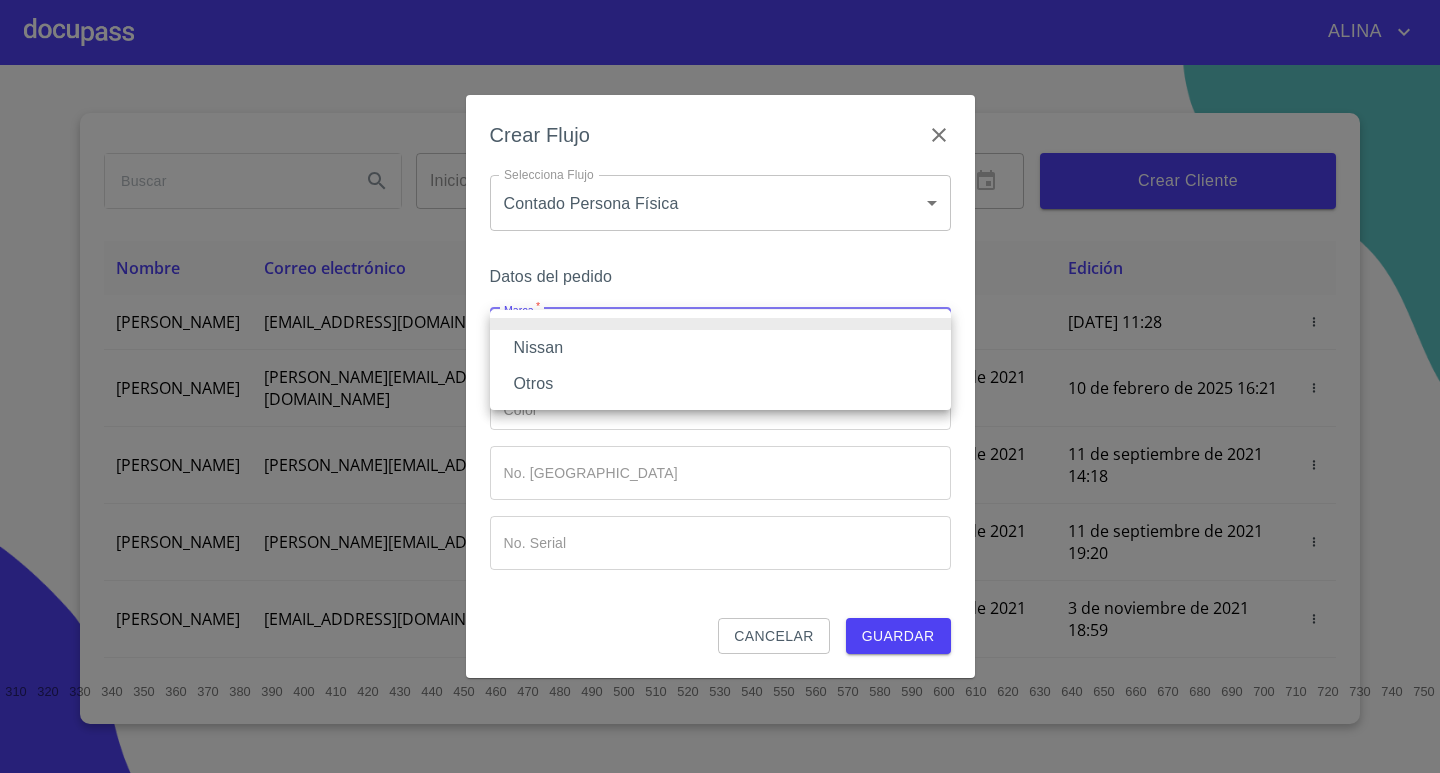 click on "Otros" at bounding box center (720, 384) 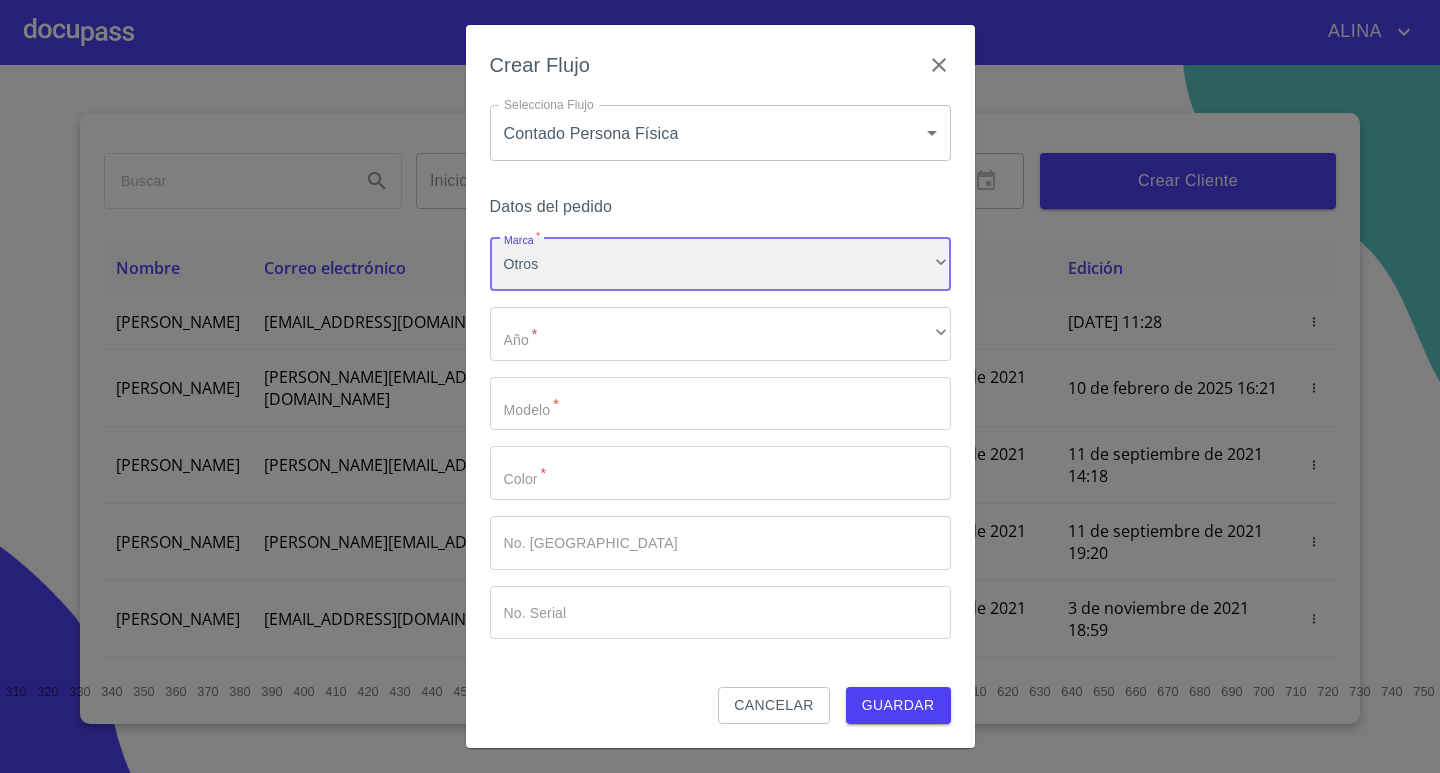 click on "Otros" at bounding box center [720, 264] 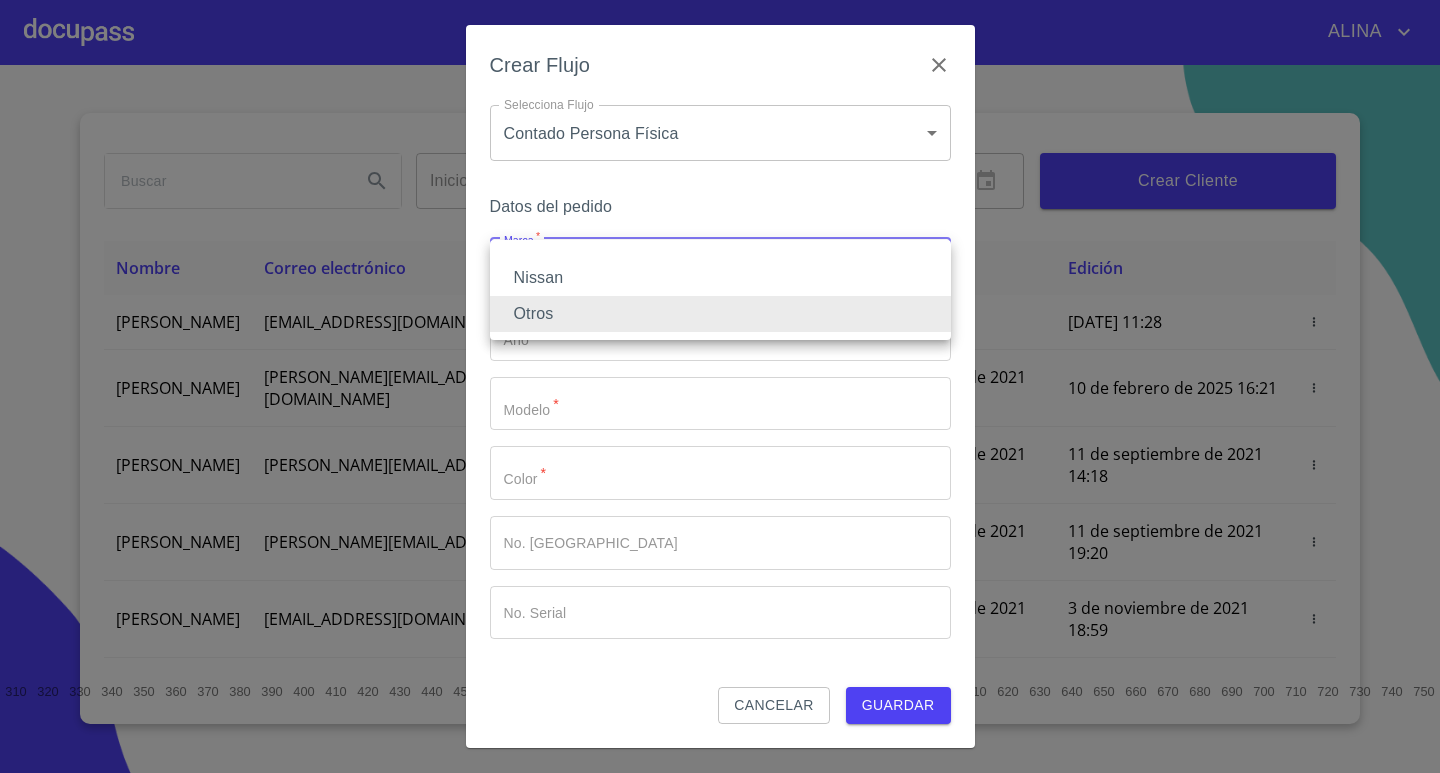 click on "Nissan" at bounding box center (720, 278) 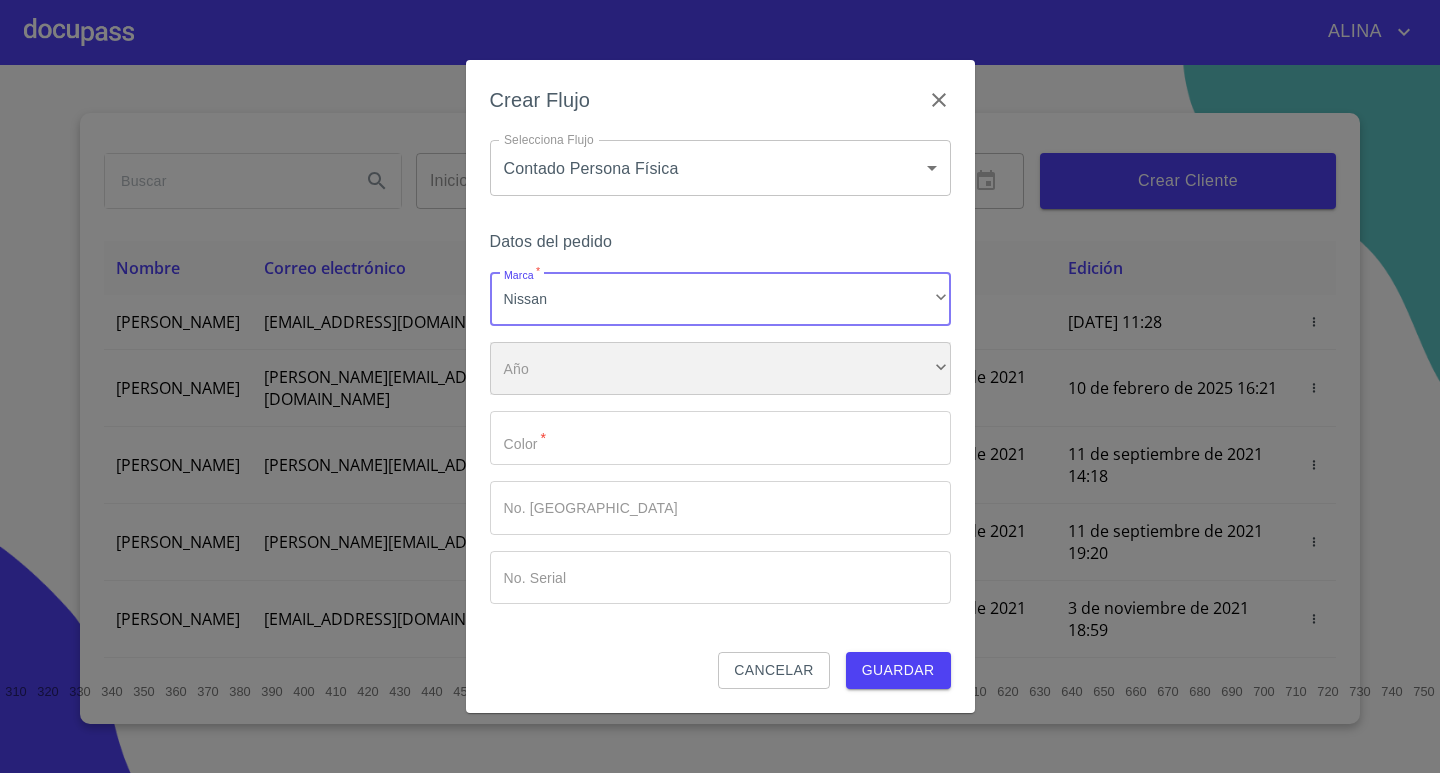 click on "​" at bounding box center [720, 369] 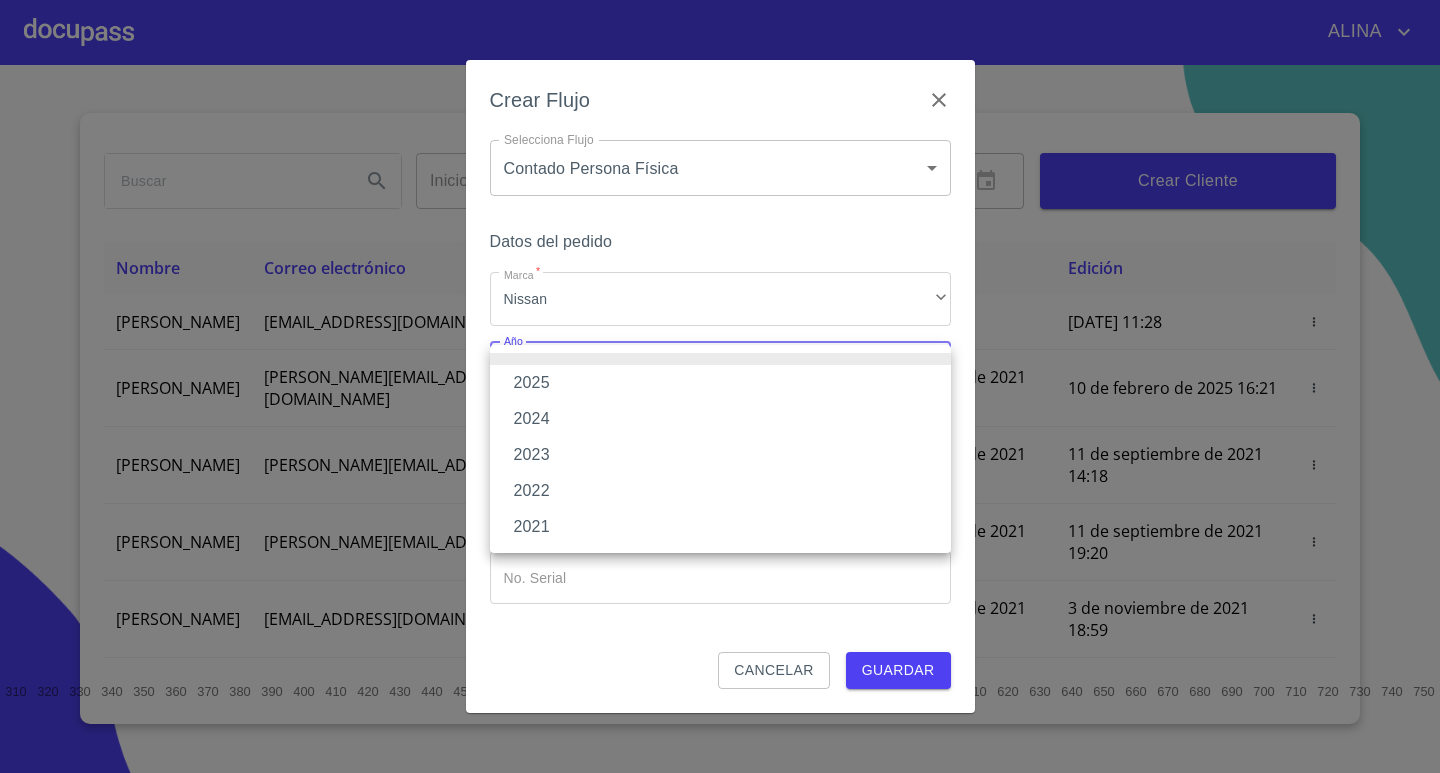 click on "2021" at bounding box center [720, 527] 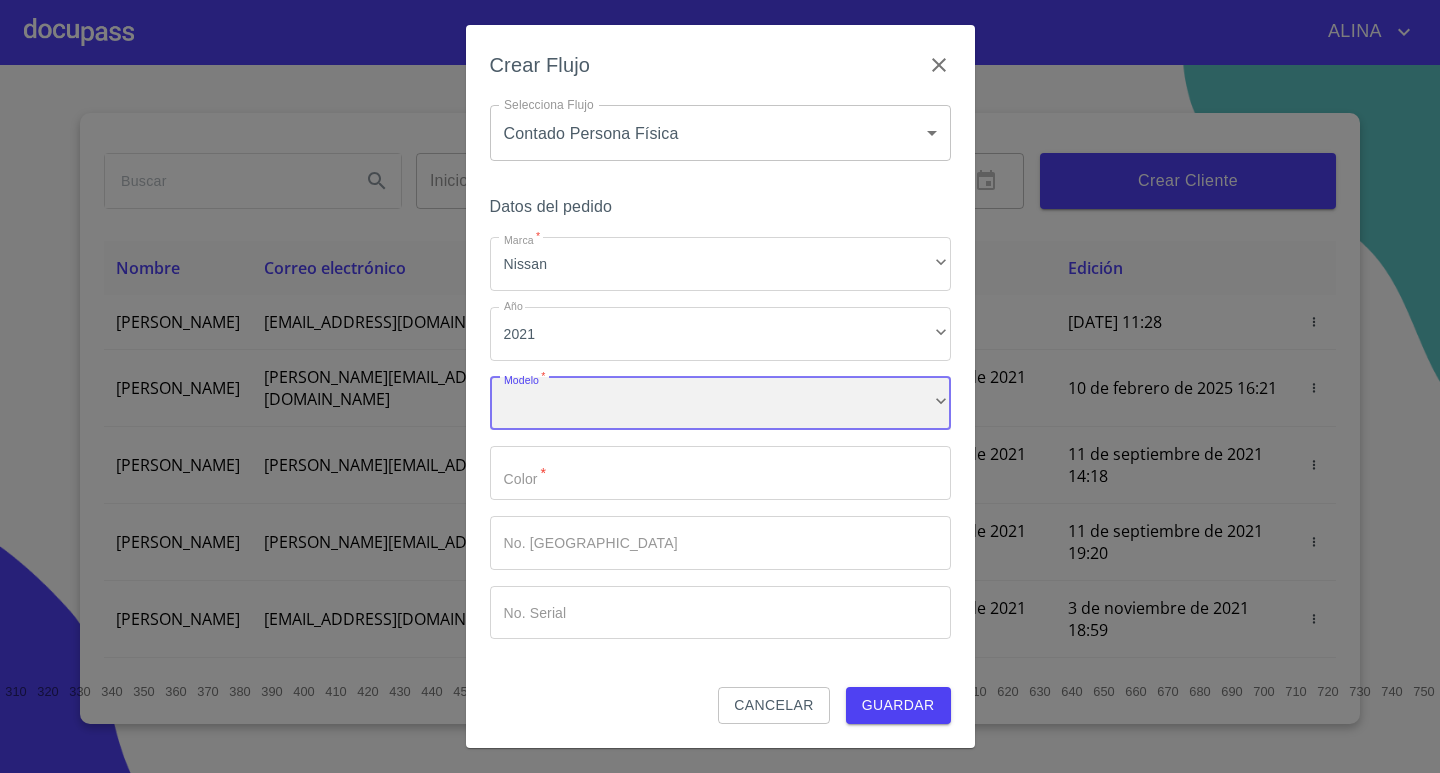 click on "​" at bounding box center (720, 404) 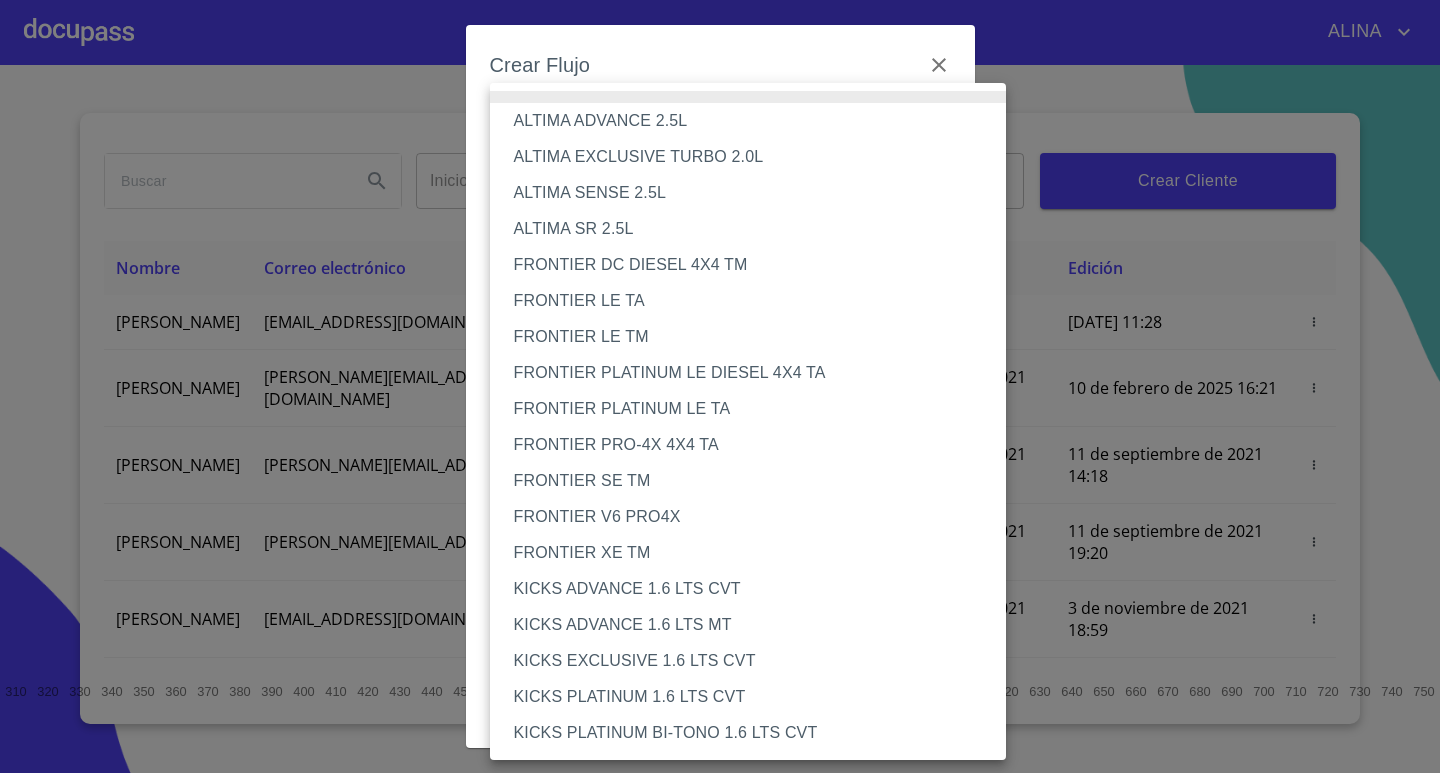 type 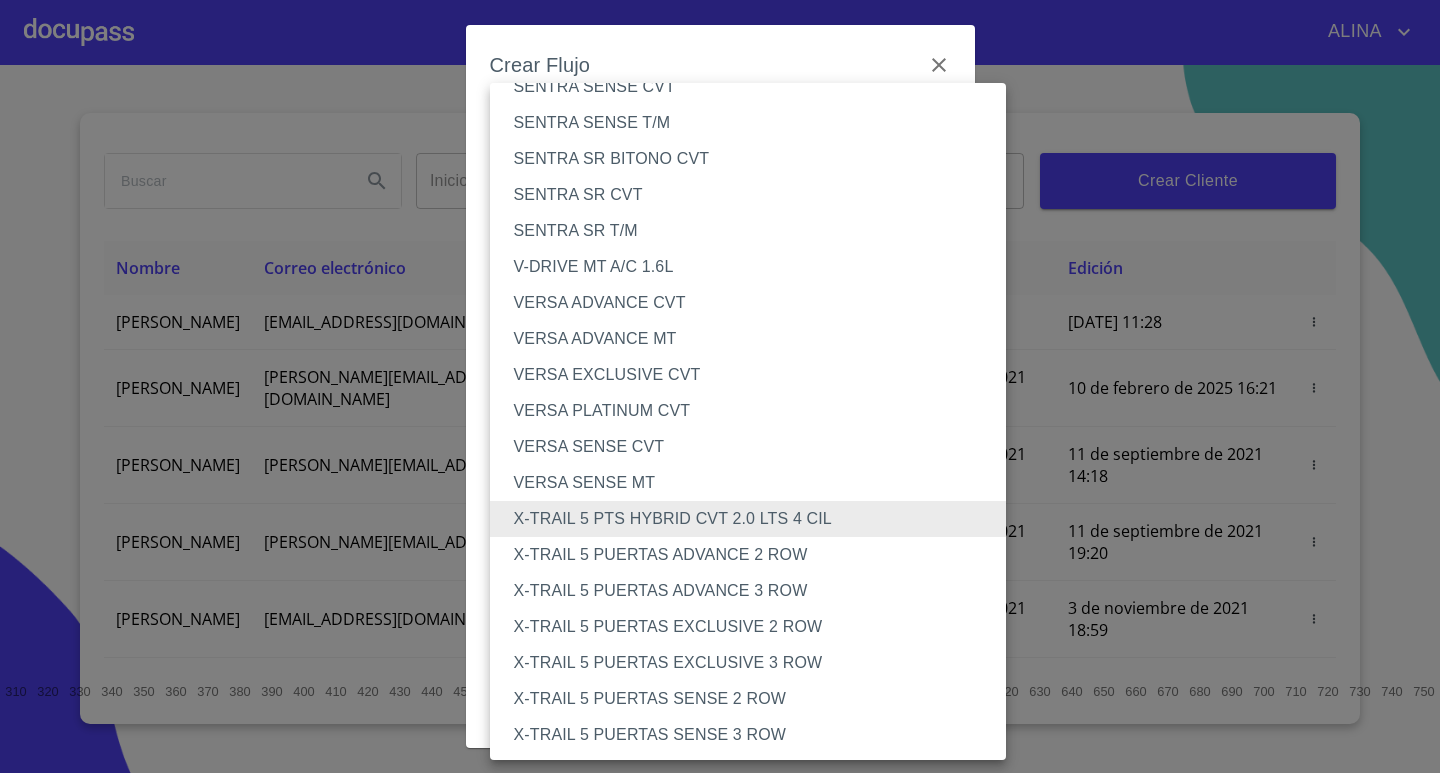 type 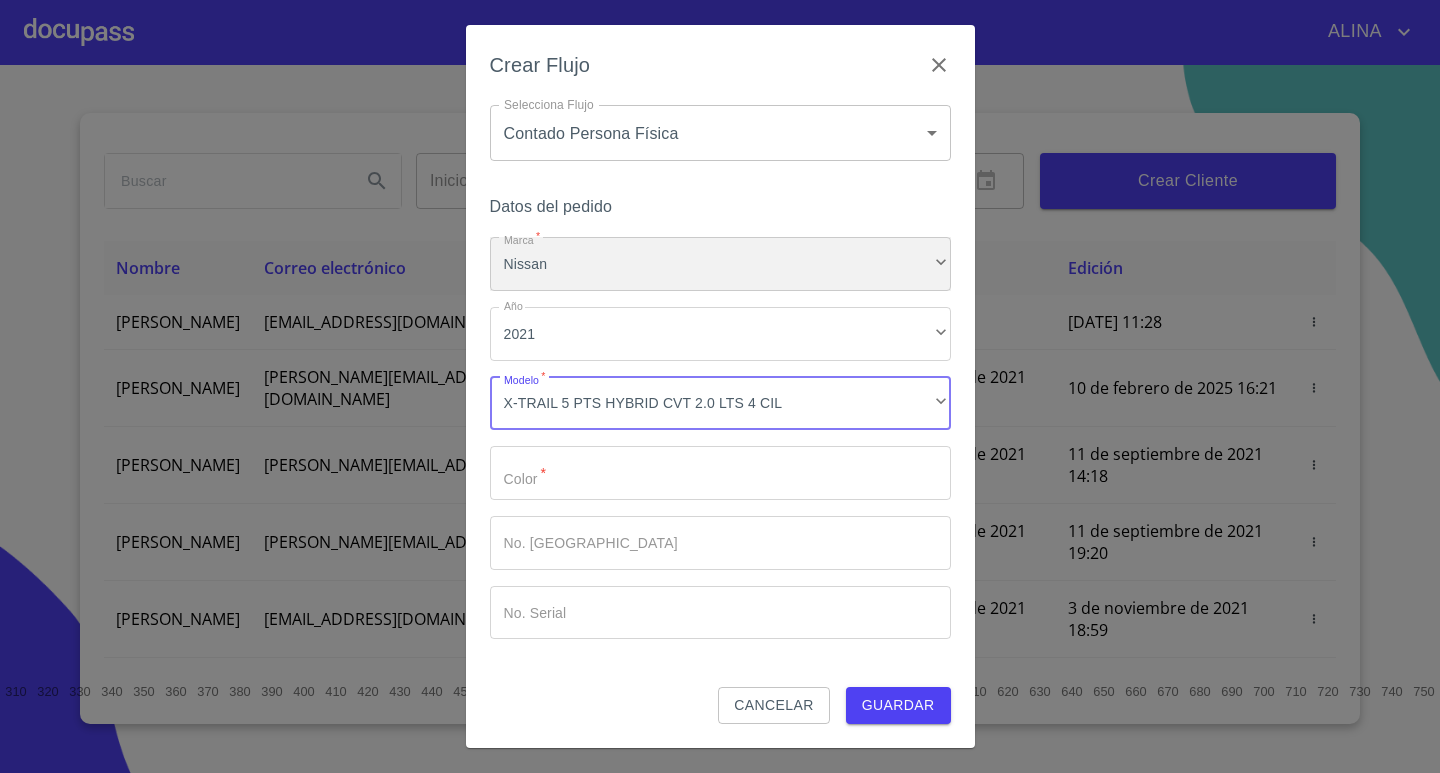 click on "Nissan" at bounding box center (720, 264) 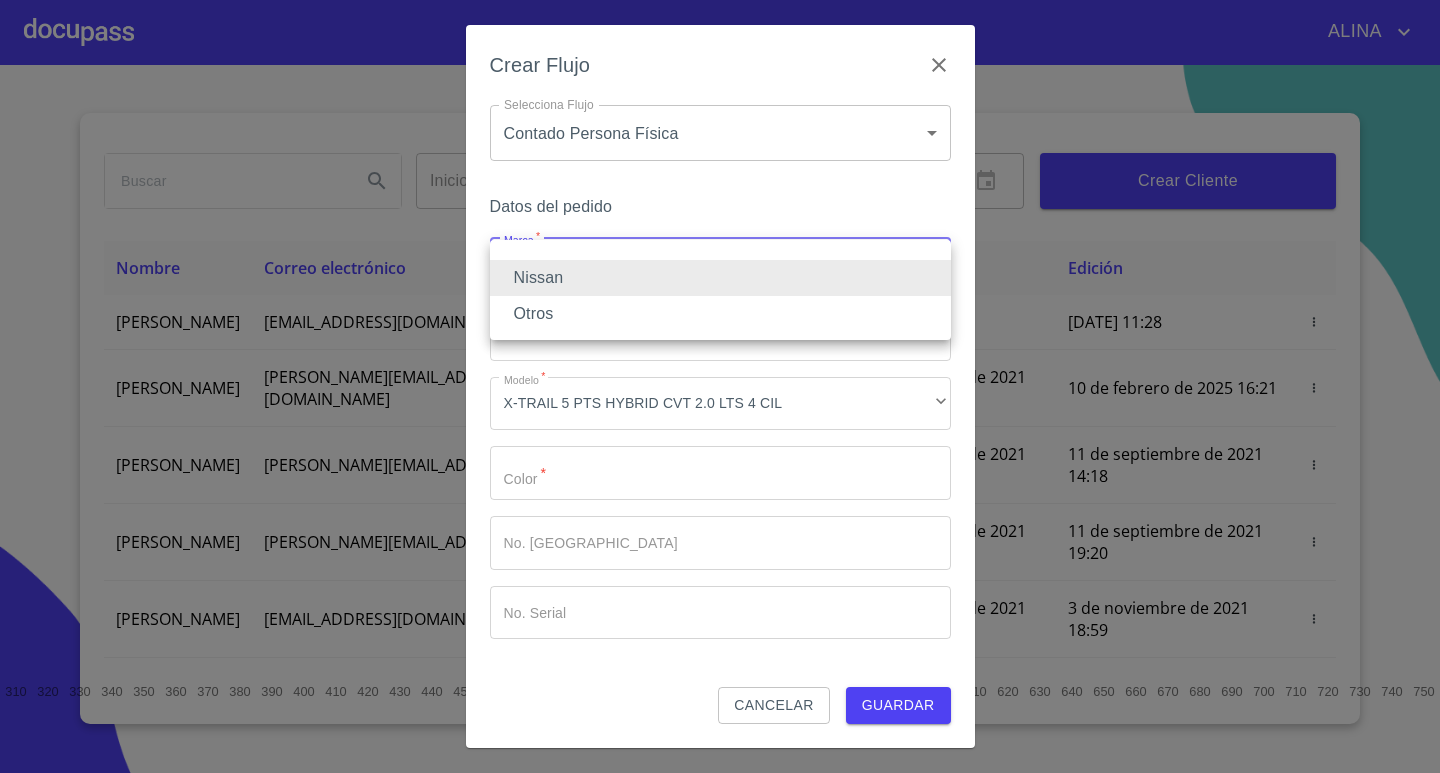 click on "Otros" at bounding box center (720, 314) 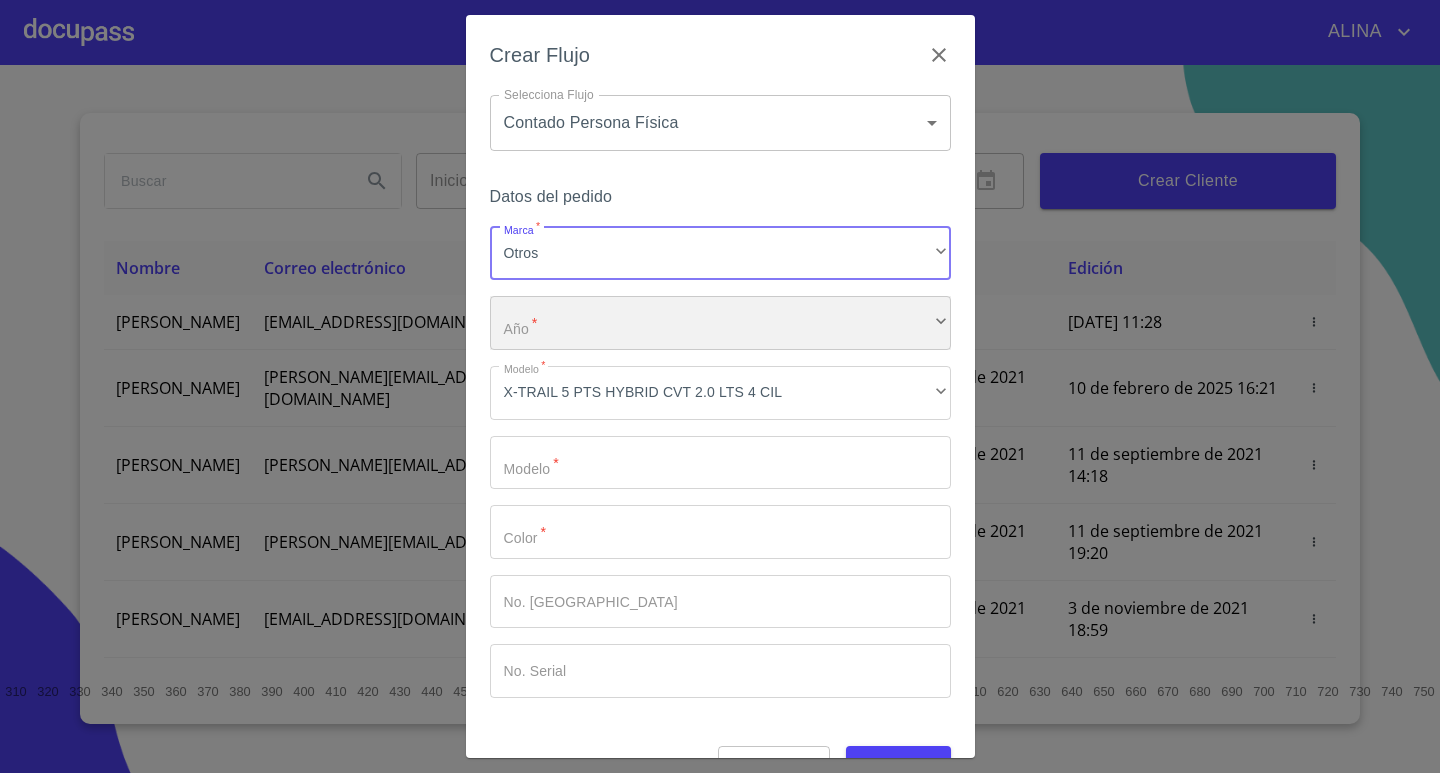 click on "​" at bounding box center (720, 323) 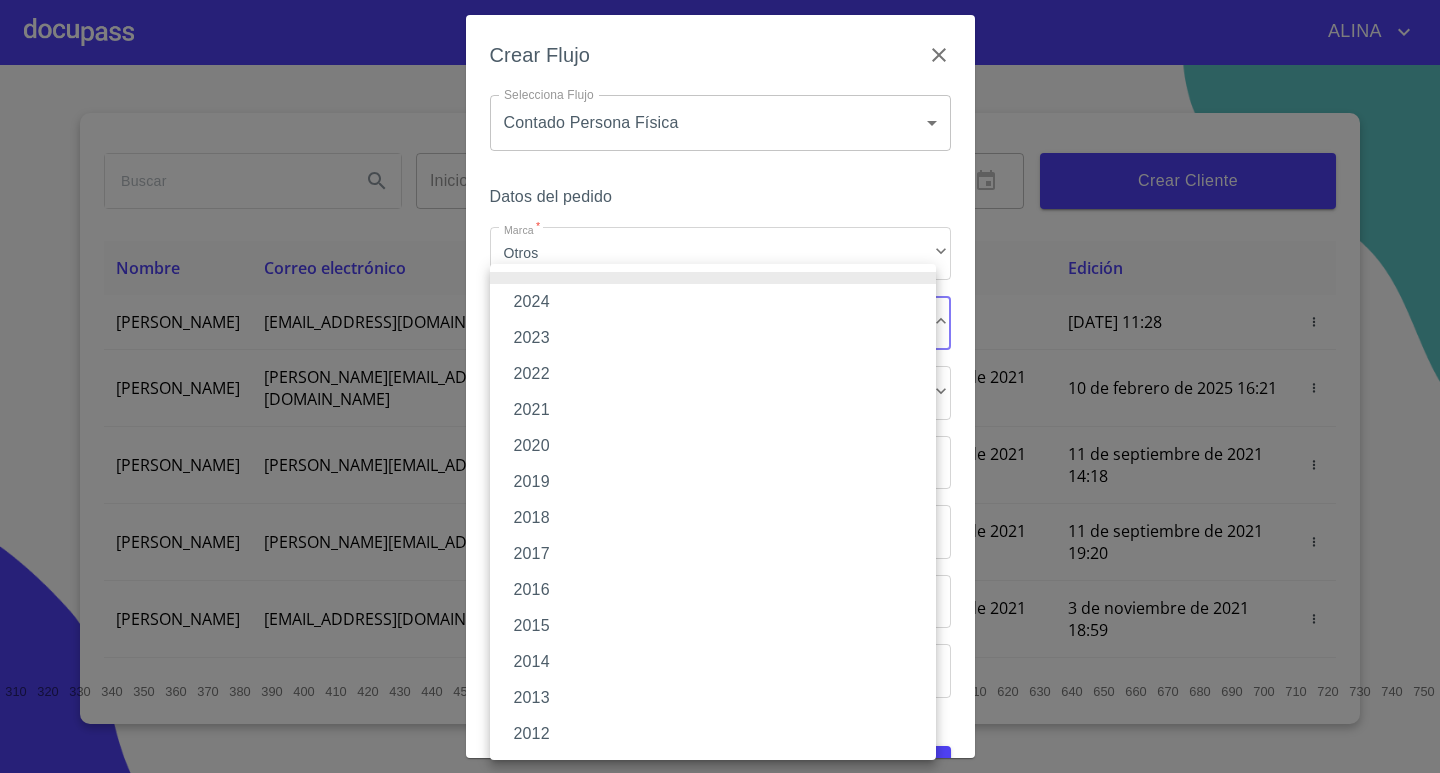 click on "2021" at bounding box center (713, 410) 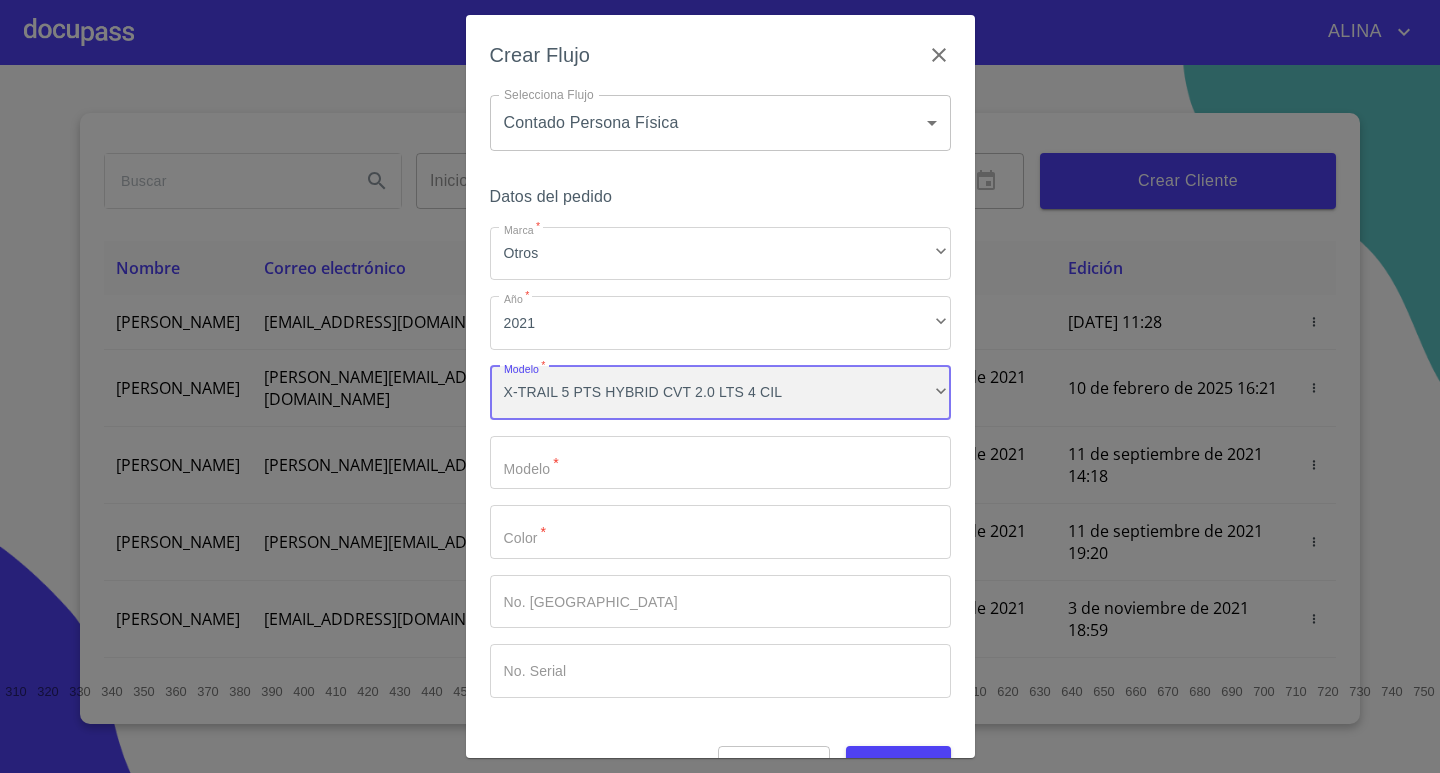 click on "X-TRAIL 5 PTS HYBRID CVT 2.0 LTS 4 CIL" at bounding box center [720, 393] 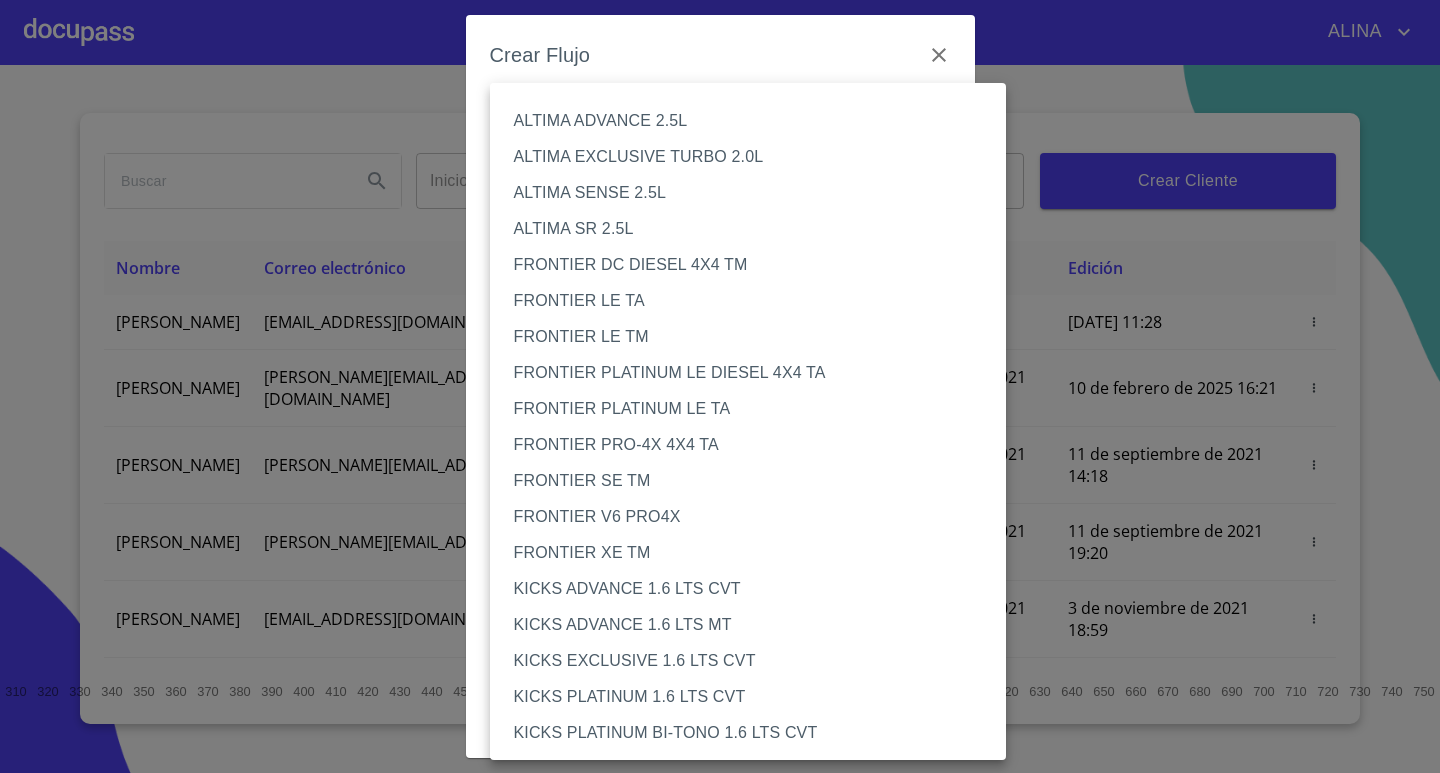 scroll, scrollTop: 1655, scrollLeft: 0, axis: vertical 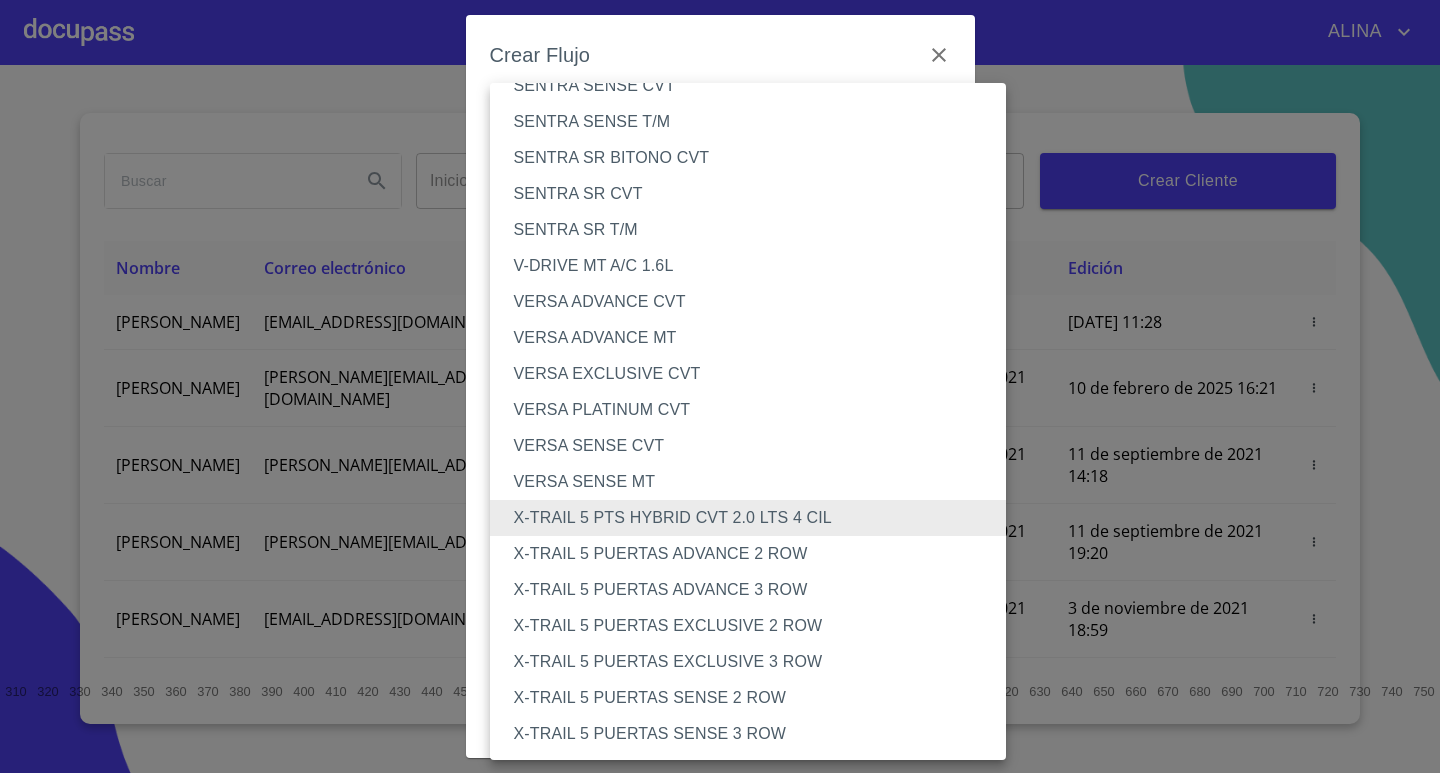 click on "X-TRAIL 5 PUERTAS ADVANCE 2 ROW" at bounding box center [756, 554] 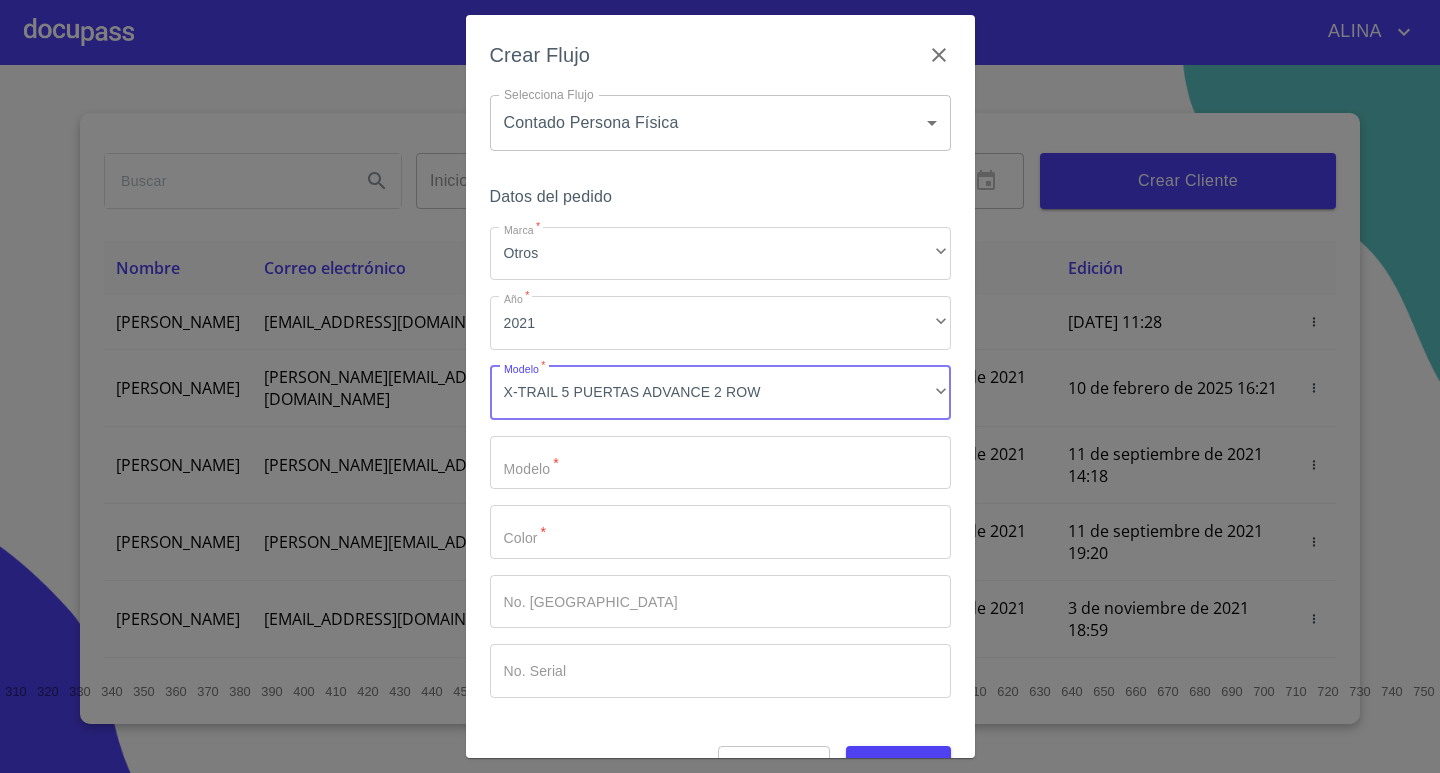 click on "Marca   *" at bounding box center (720, 463) 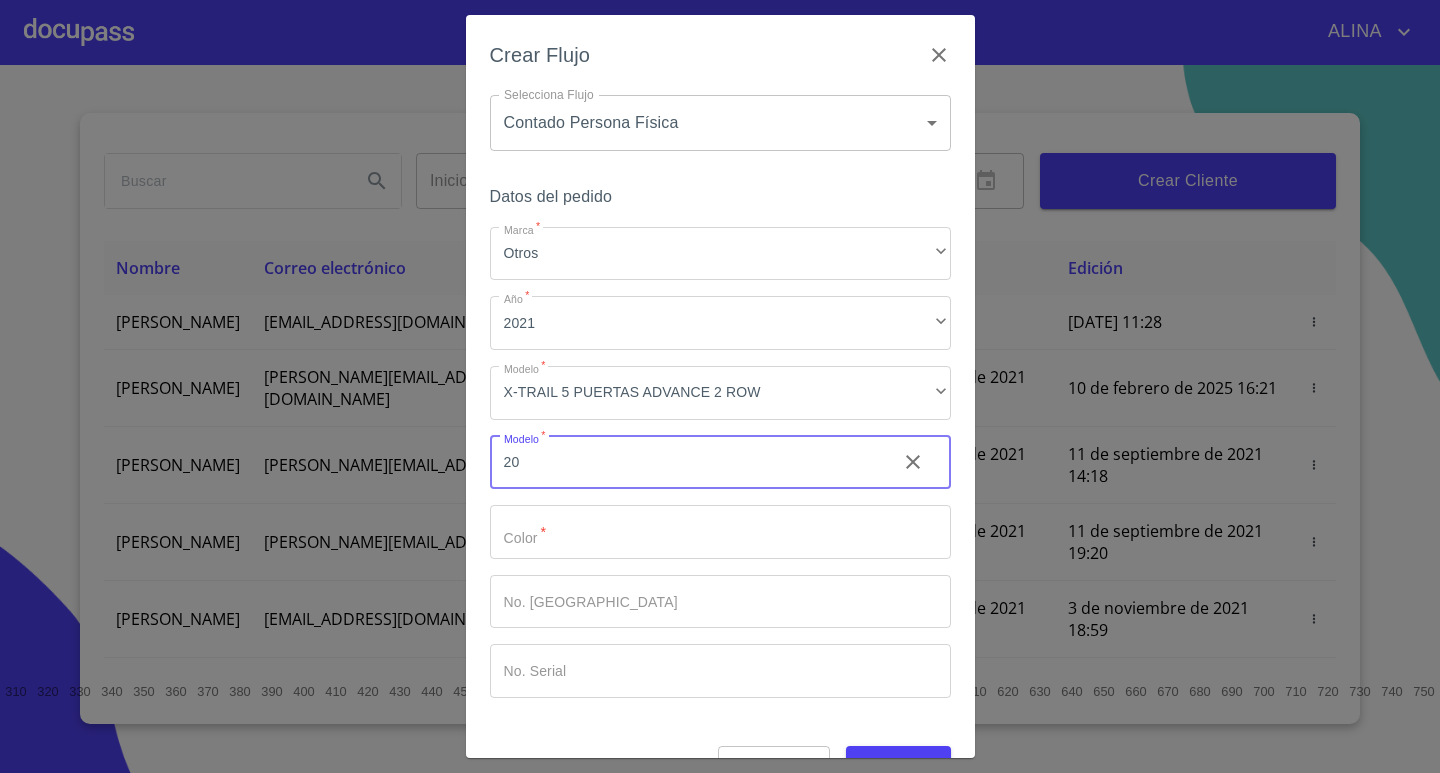 type on "2" 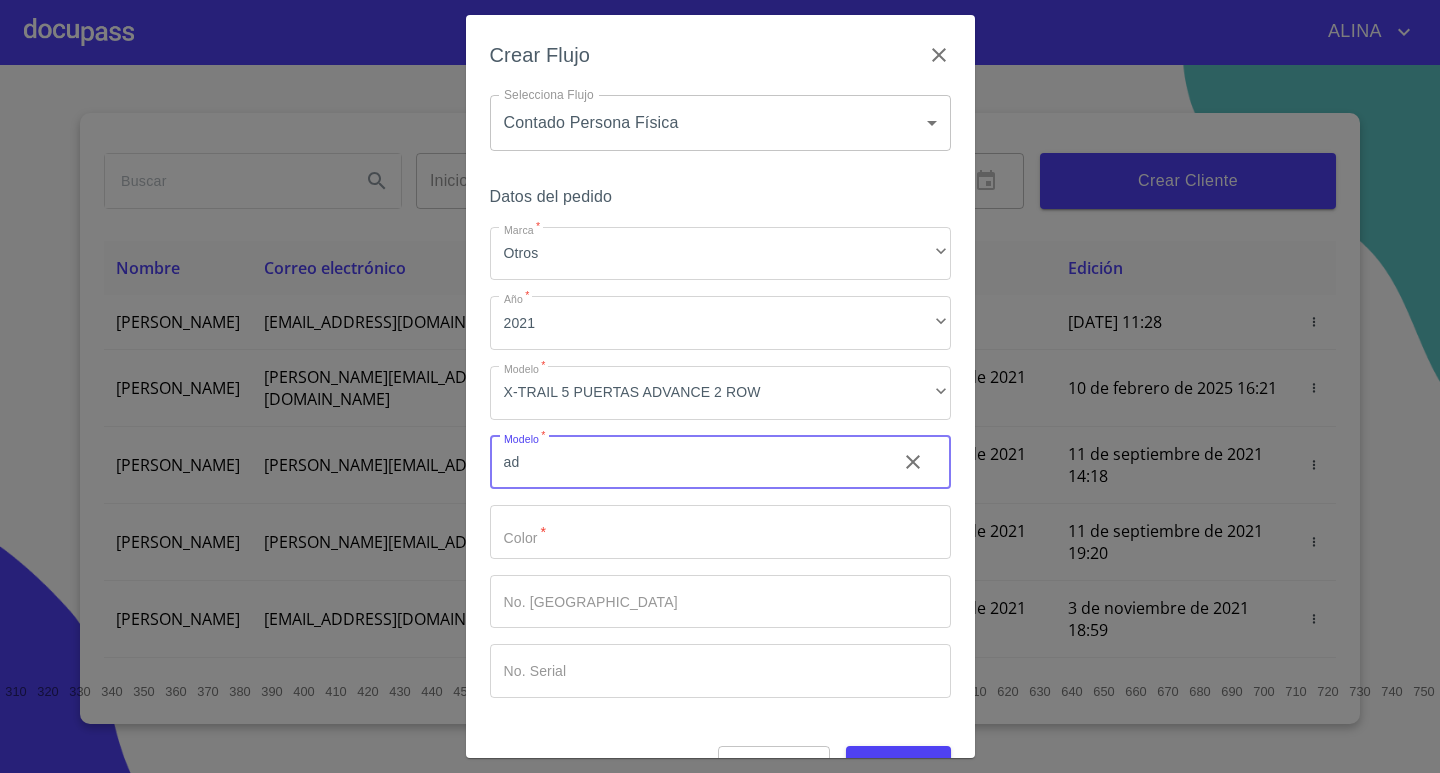 type on "a" 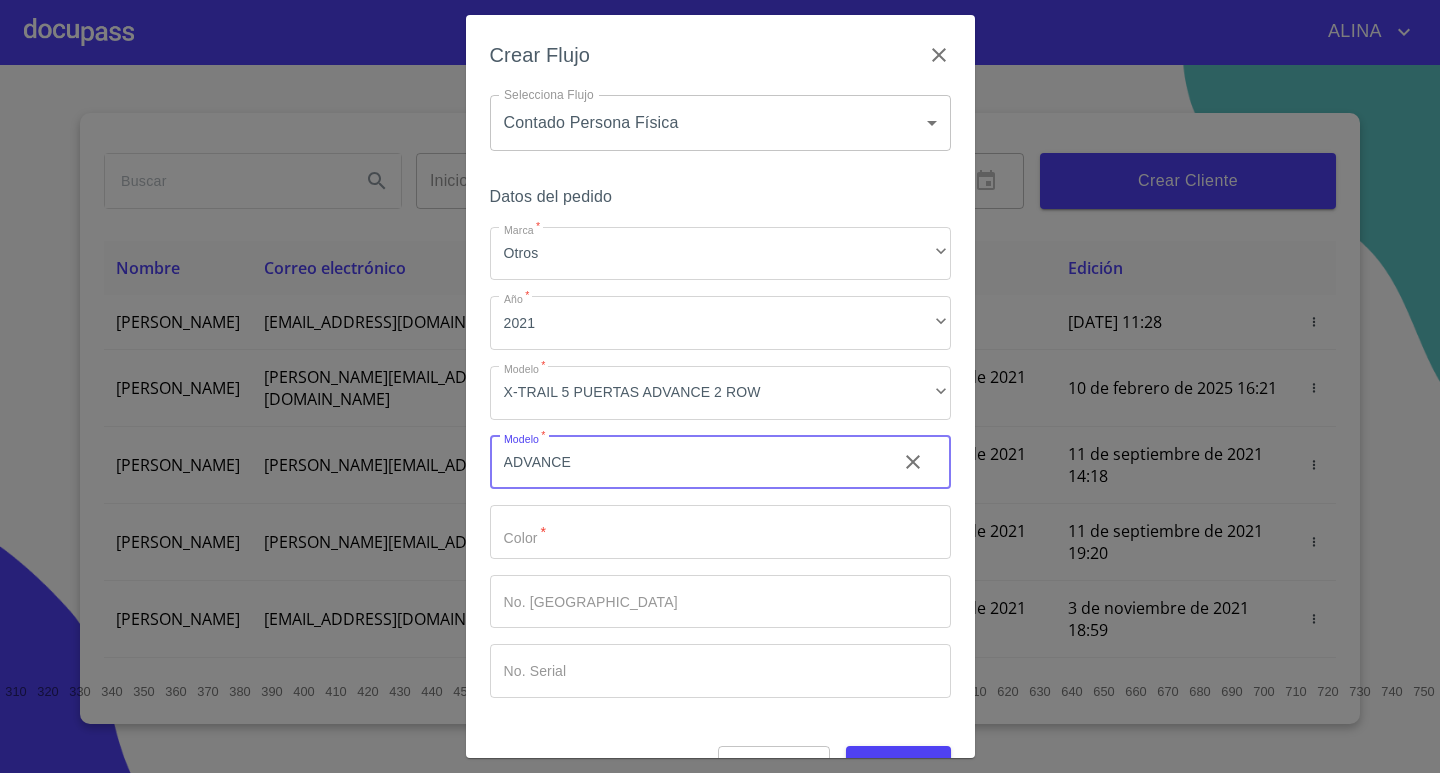 type on "ADVANCE" 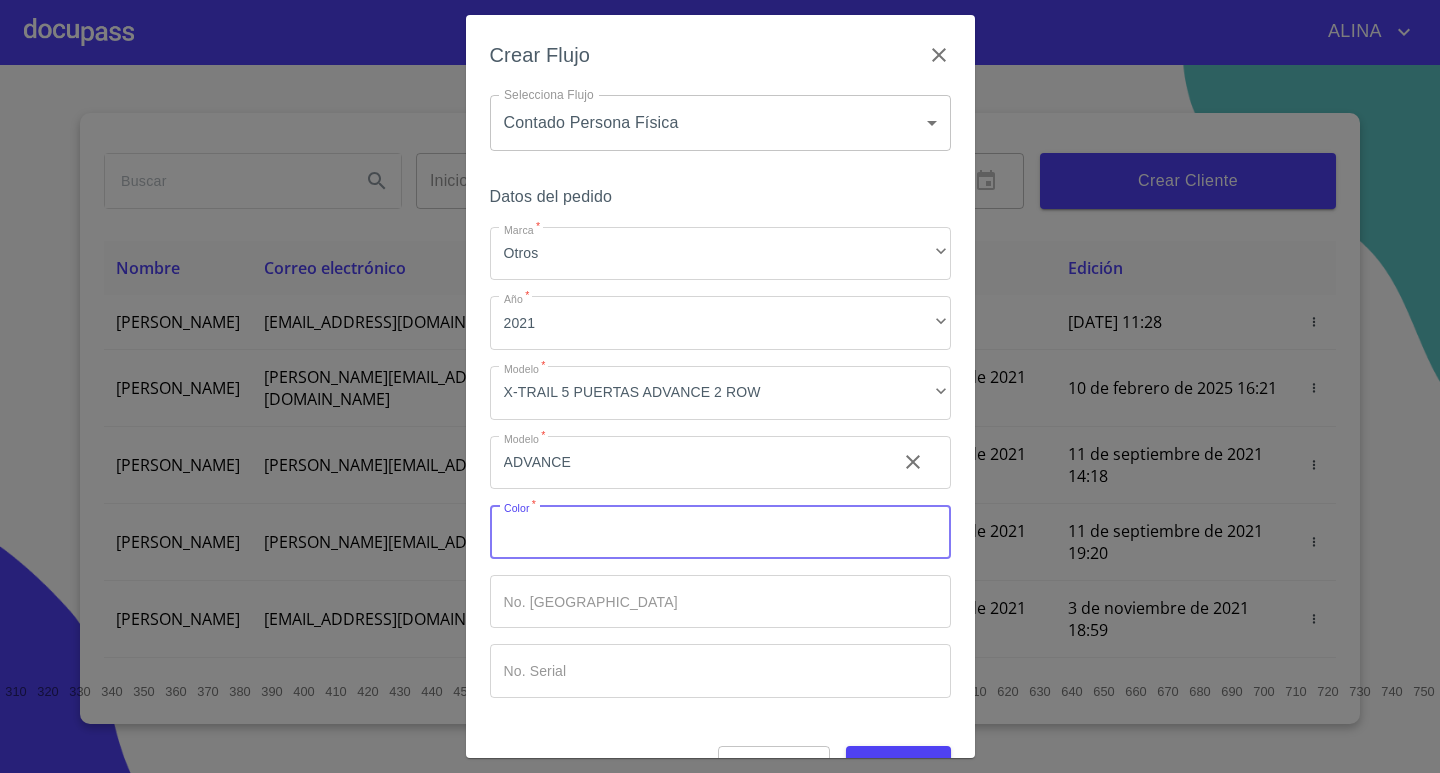 click on "Marca   *" at bounding box center [720, 532] 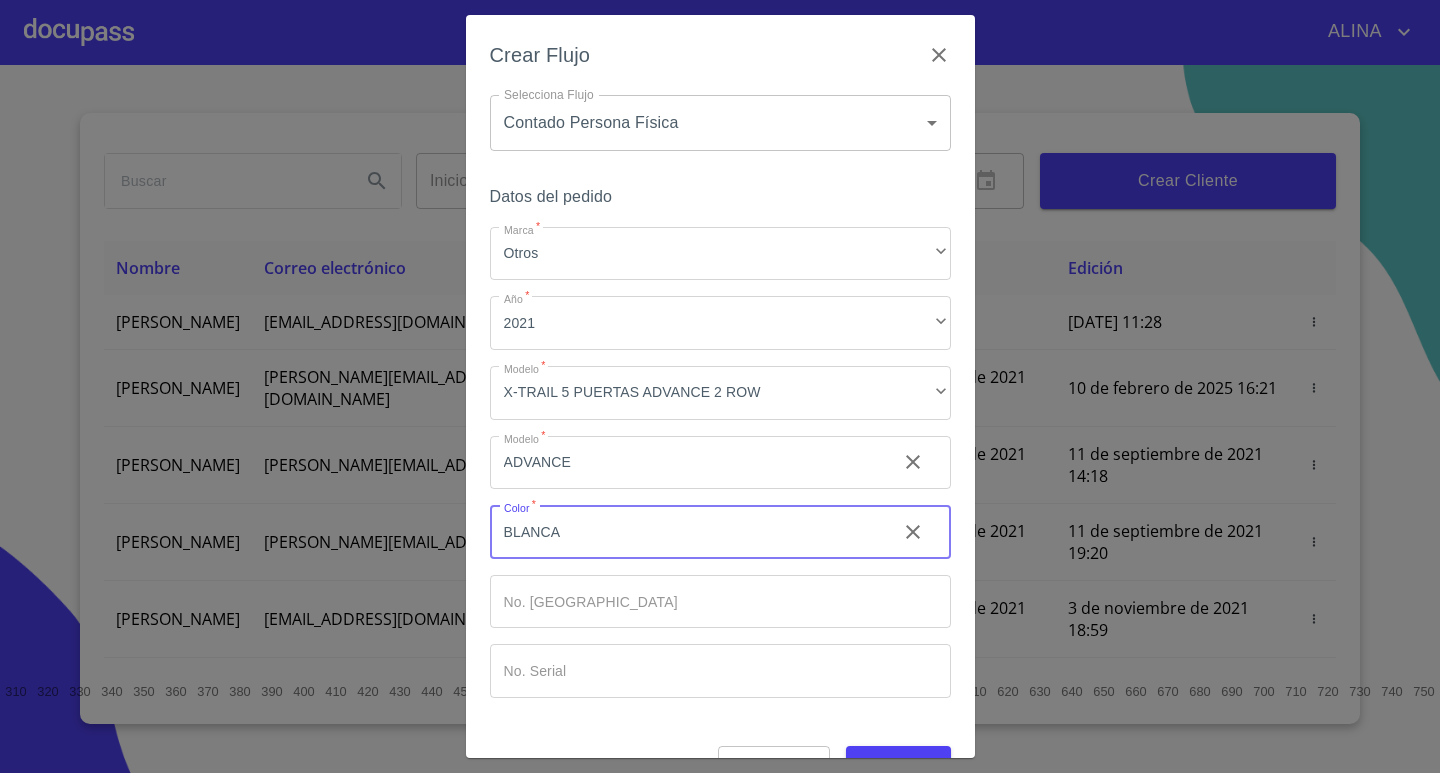 type on "BLANCA" 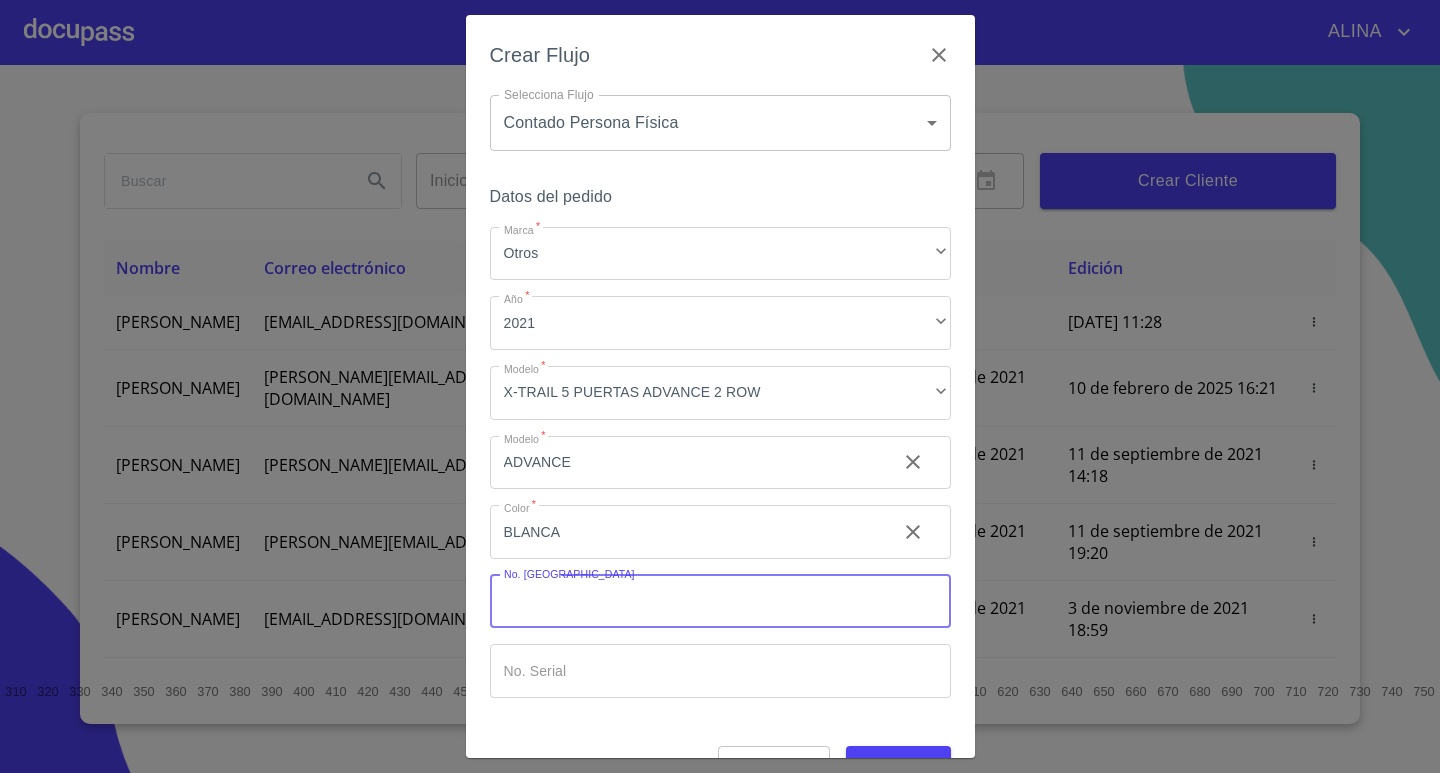 scroll, scrollTop: 48, scrollLeft: 0, axis: vertical 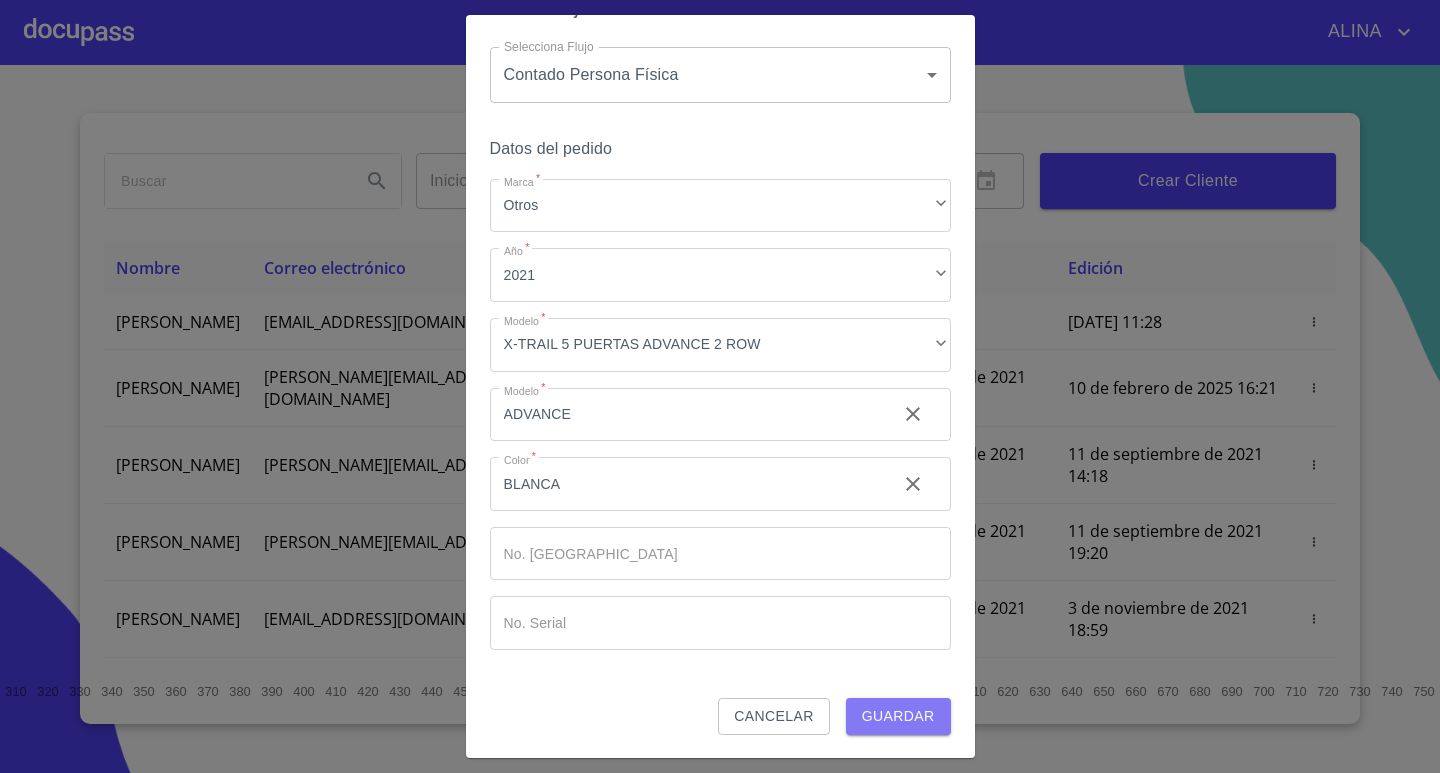 click on "Guardar" at bounding box center [898, 716] 